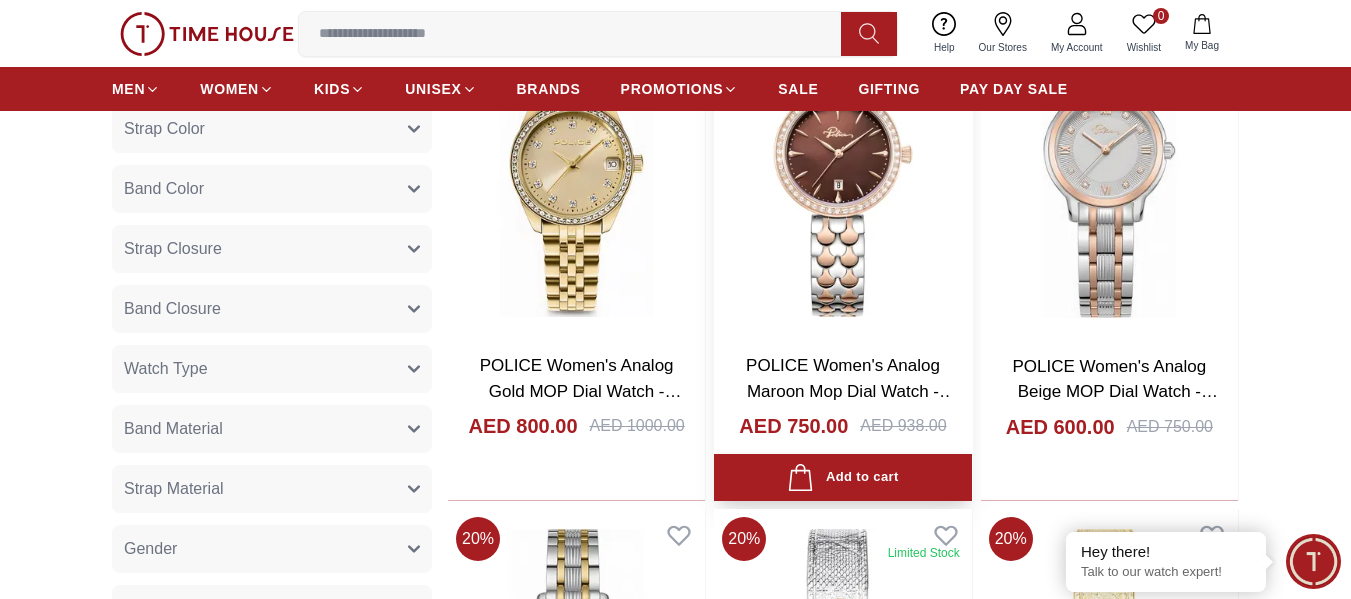 scroll, scrollTop: 1000, scrollLeft: 0, axis: vertical 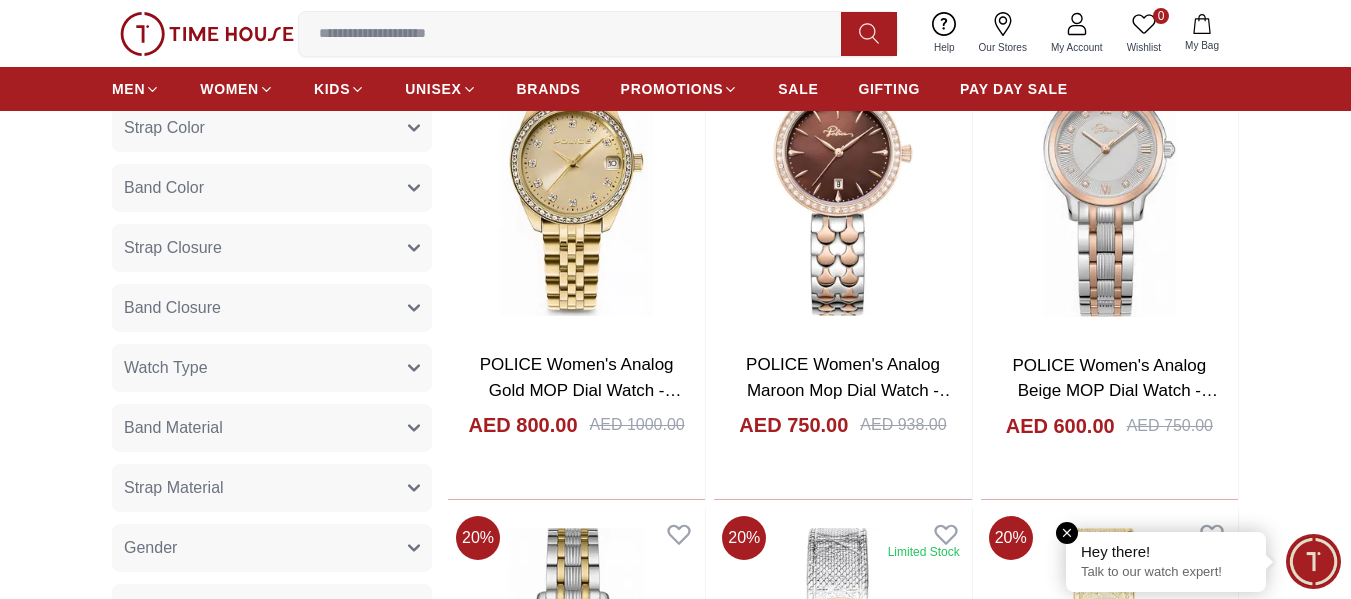 click at bounding box center (1067, 533) 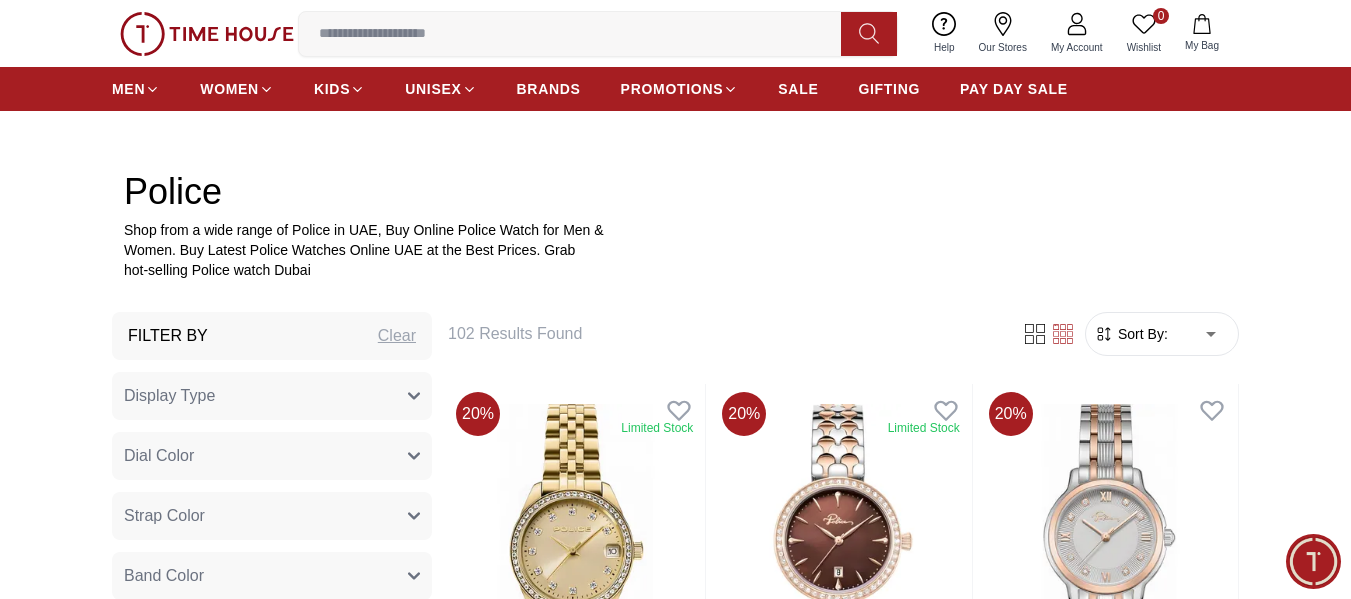scroll, scrollTop: 600, scrollLeft: 0, axis: vertical 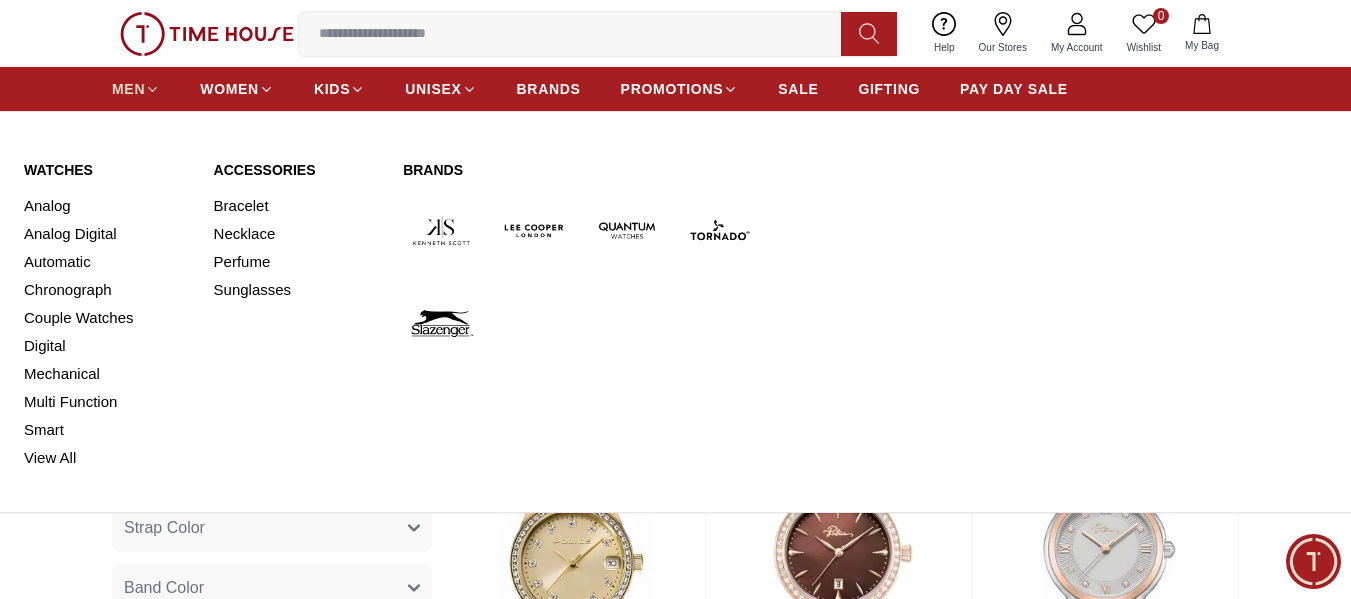 click on "MEN" at bounding box center (128, 89) 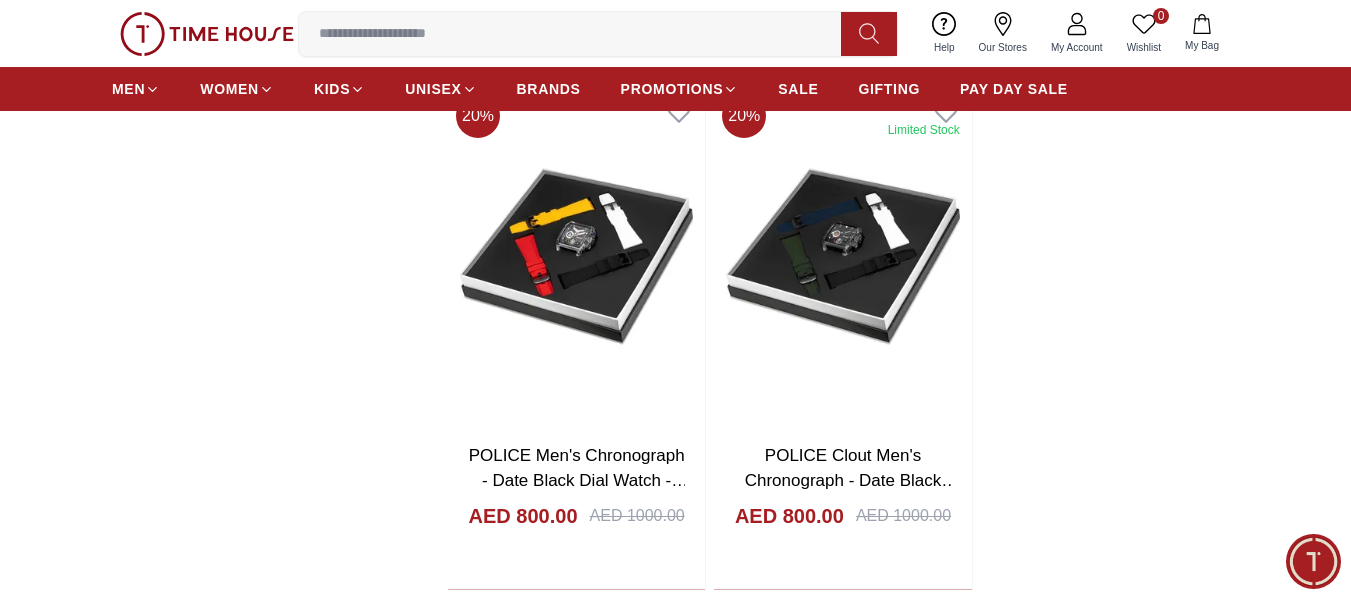 scroll, scrollTop: 3400, scrollLeft: 0, axis: vertical 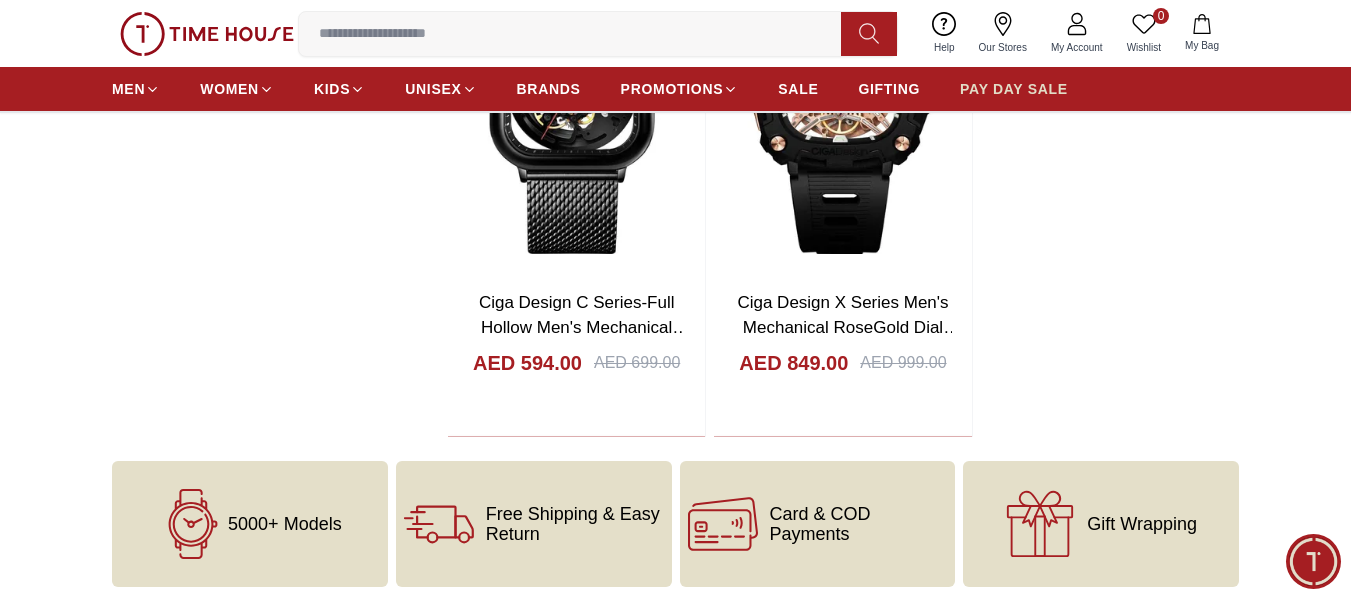 click on "PAY DAY SALE" at bounding box center [1014, 89] 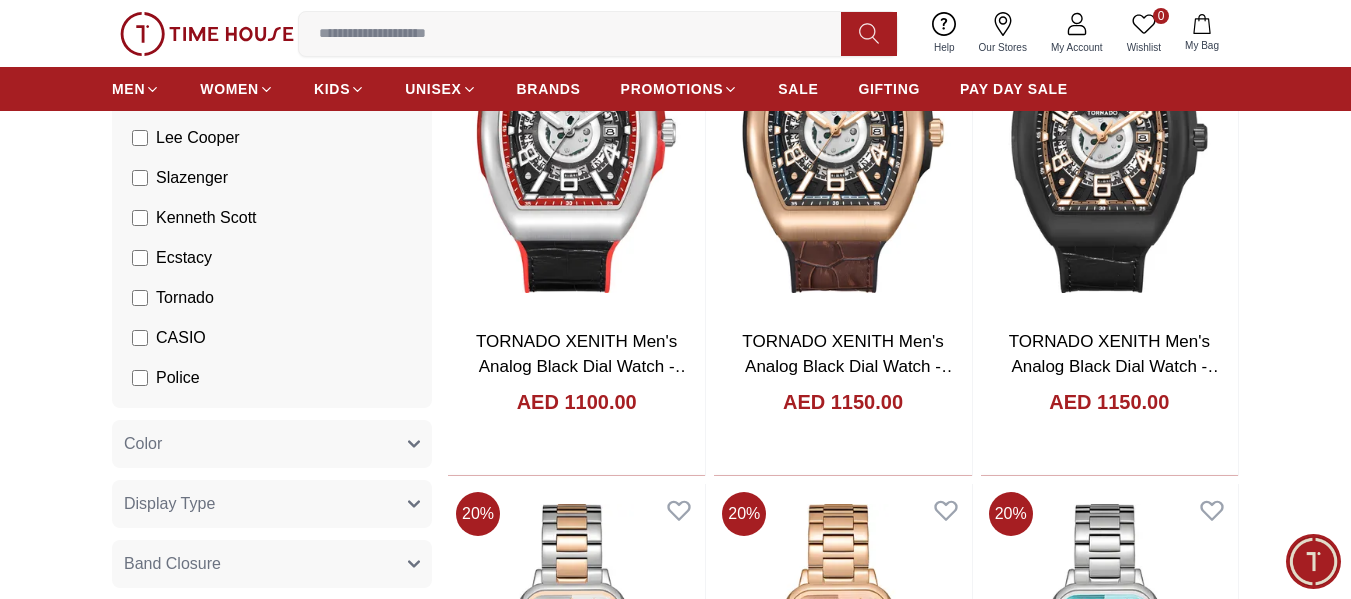 scroll, scrollTop: 700, scrollLeft: 0, axis: vertical 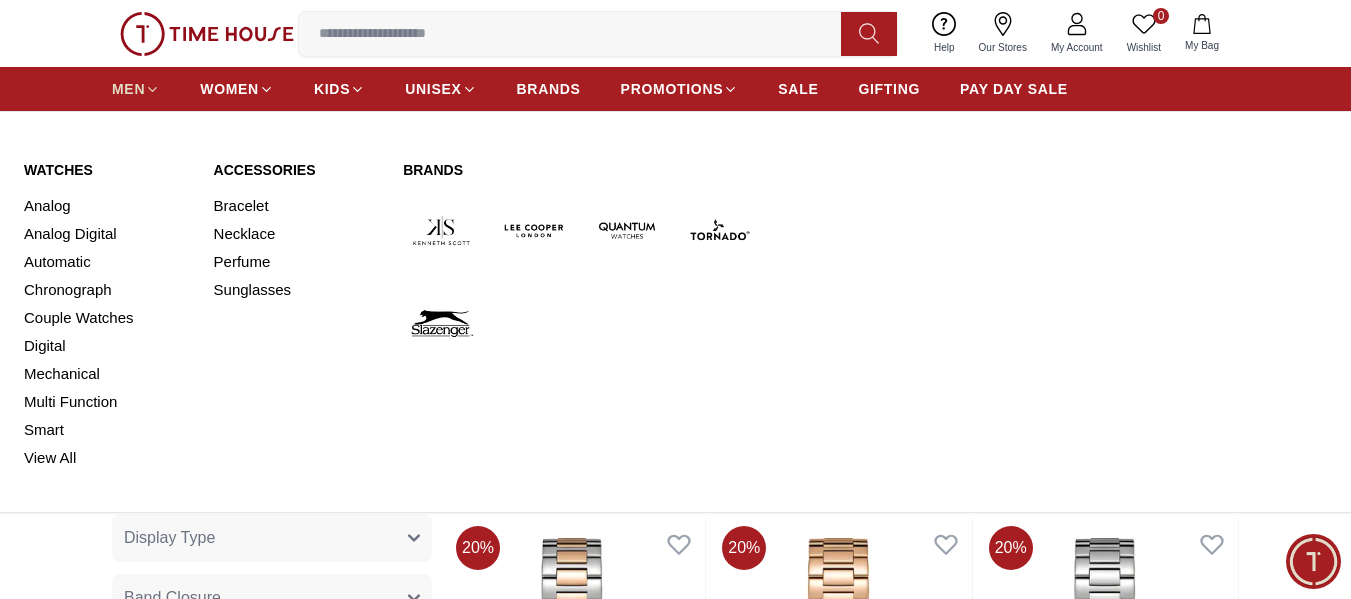 click on "MEN" at bounding box center (136, 89) 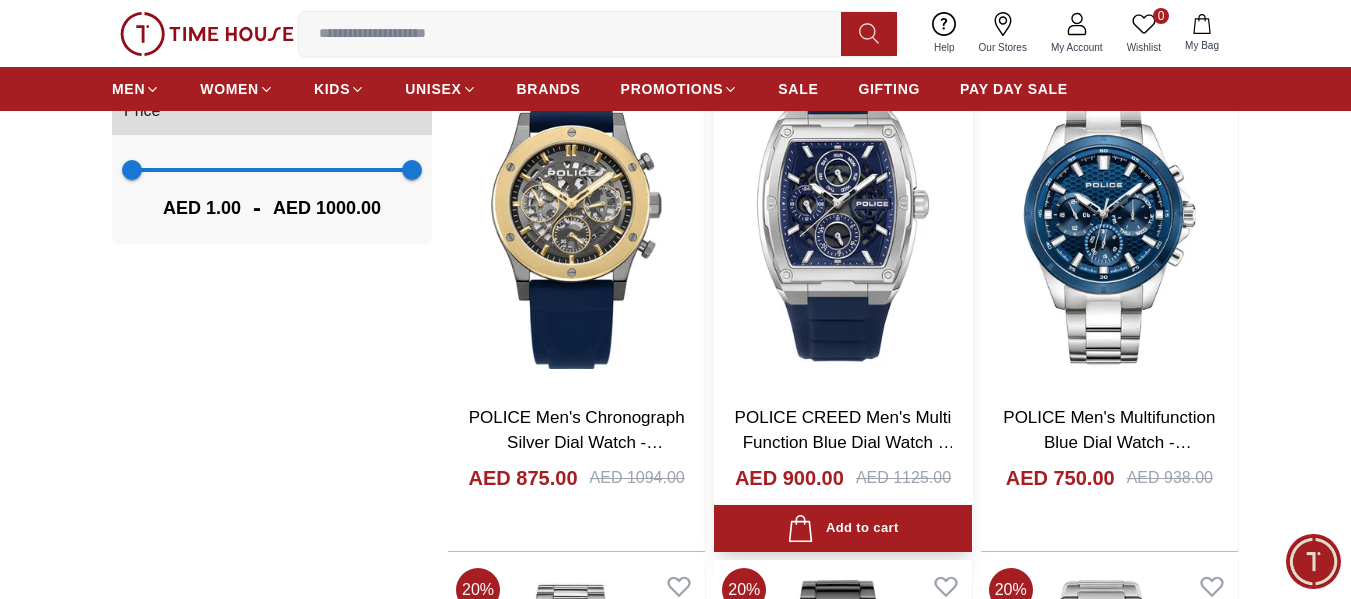 scroll, scrollTop: 1900, scrollLeft: 0, axis: vertical 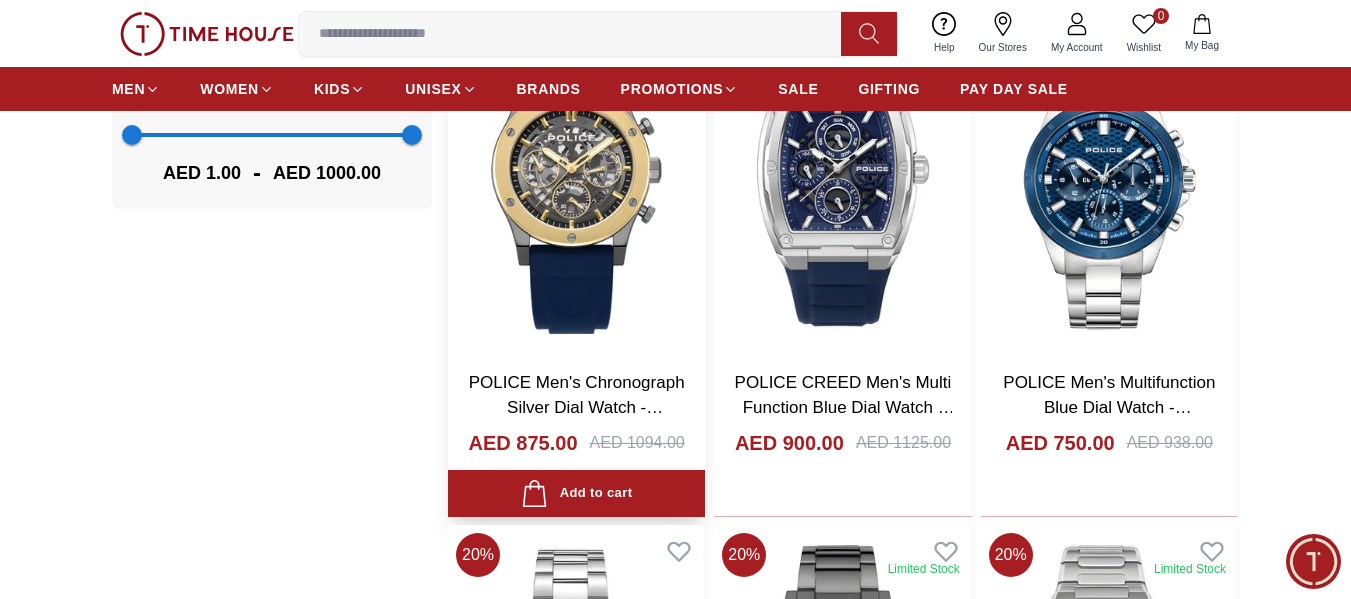 click at bounding box center (576, 184) 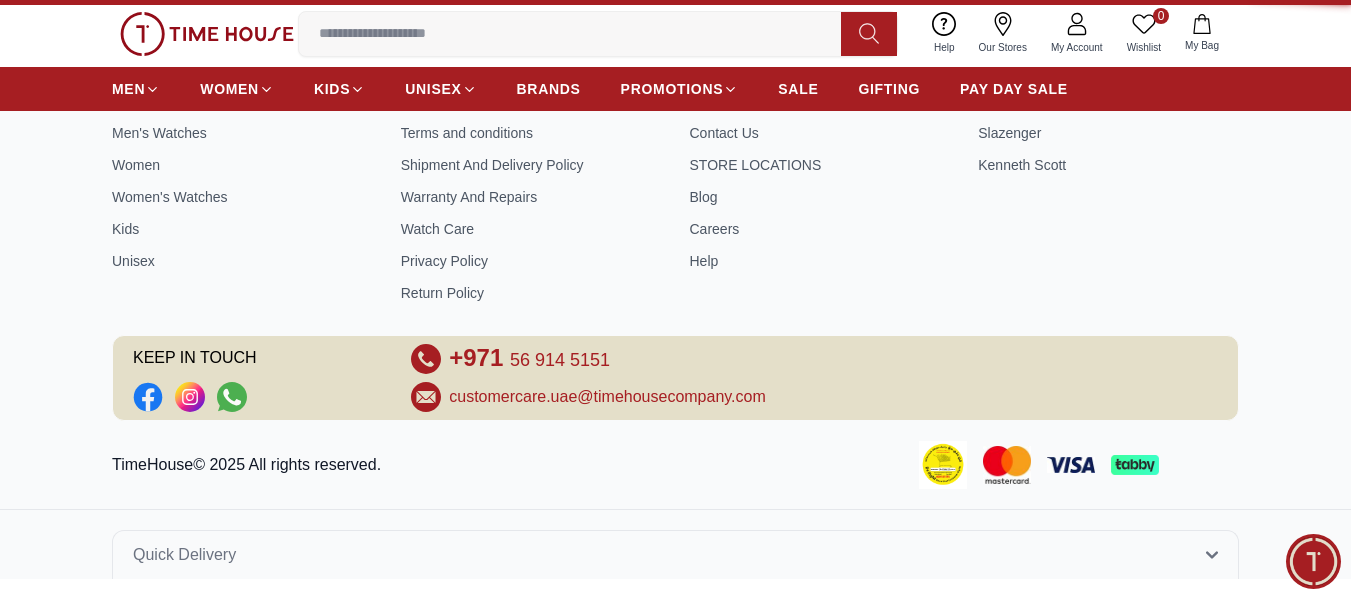 scroll, scrollTop: 0, scrollLeft: 0, axis: both 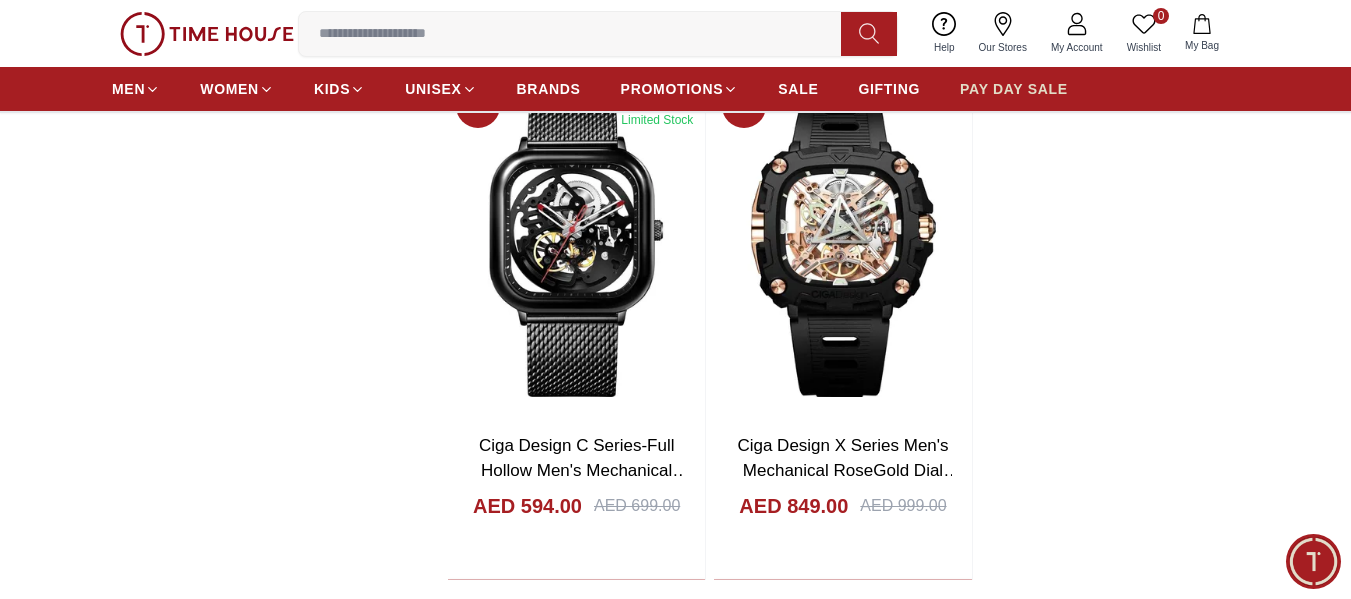 click on "PAY DAY SALE" at bounding box center [1014, 89] 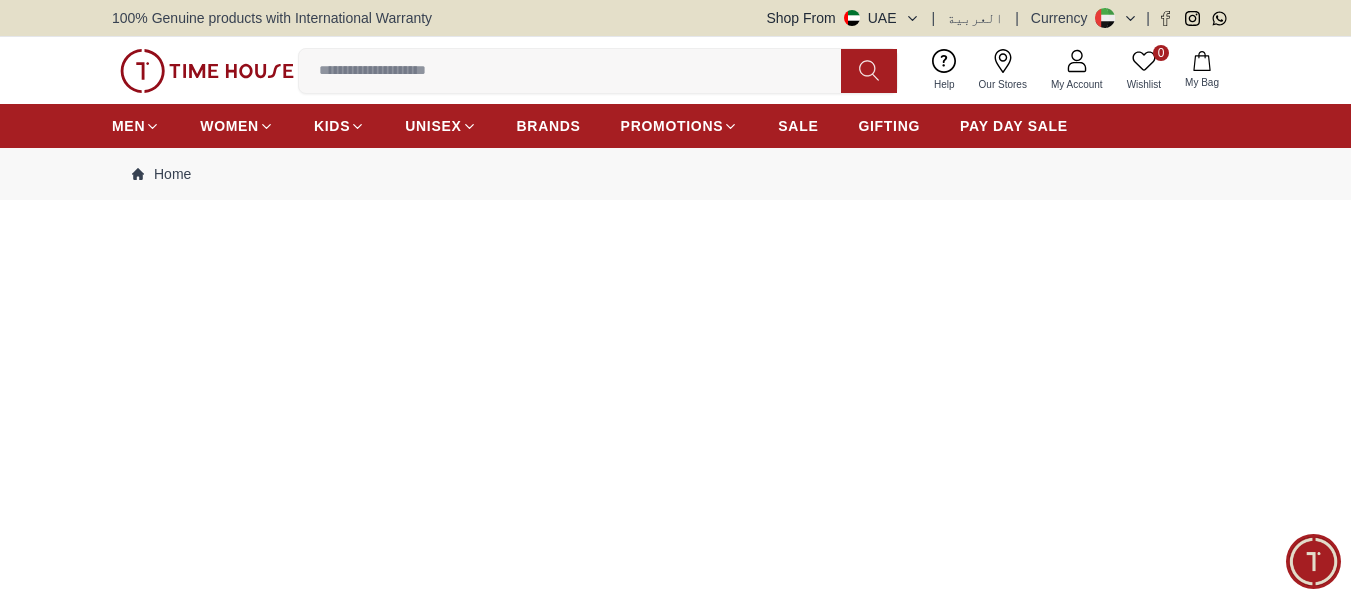 scroll, scrollTop: 100, scrollLeft: 0, axis: vertical 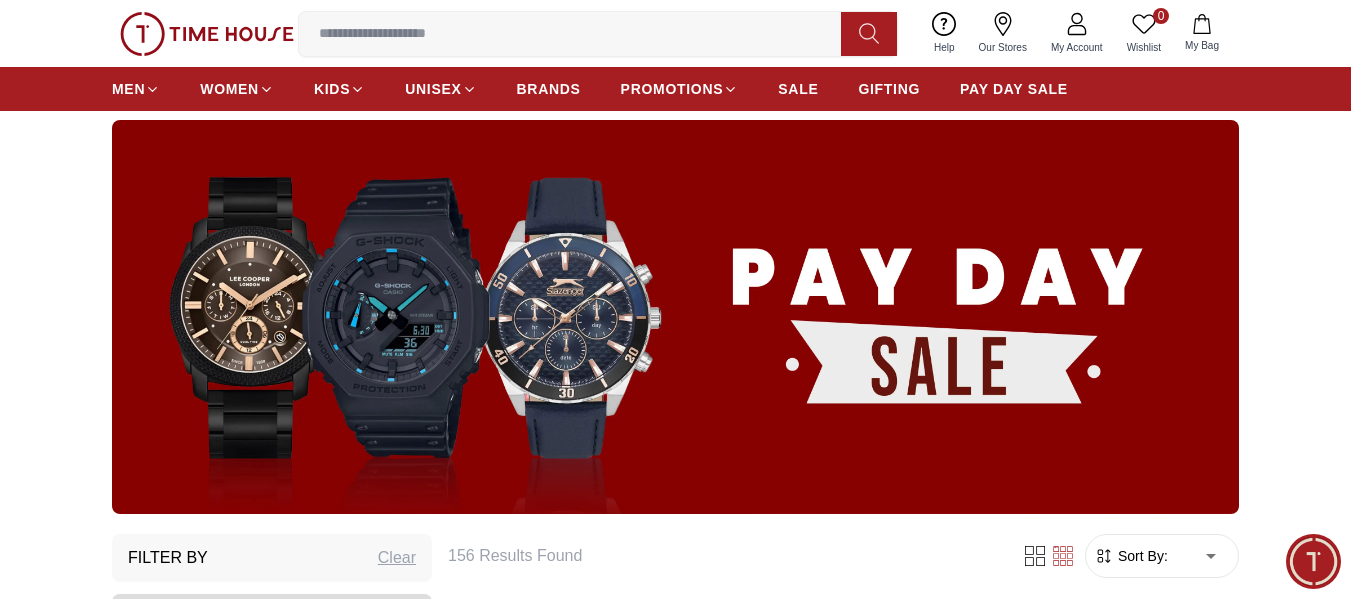 click on "156   Results Found" at bounding box center [722, 556] 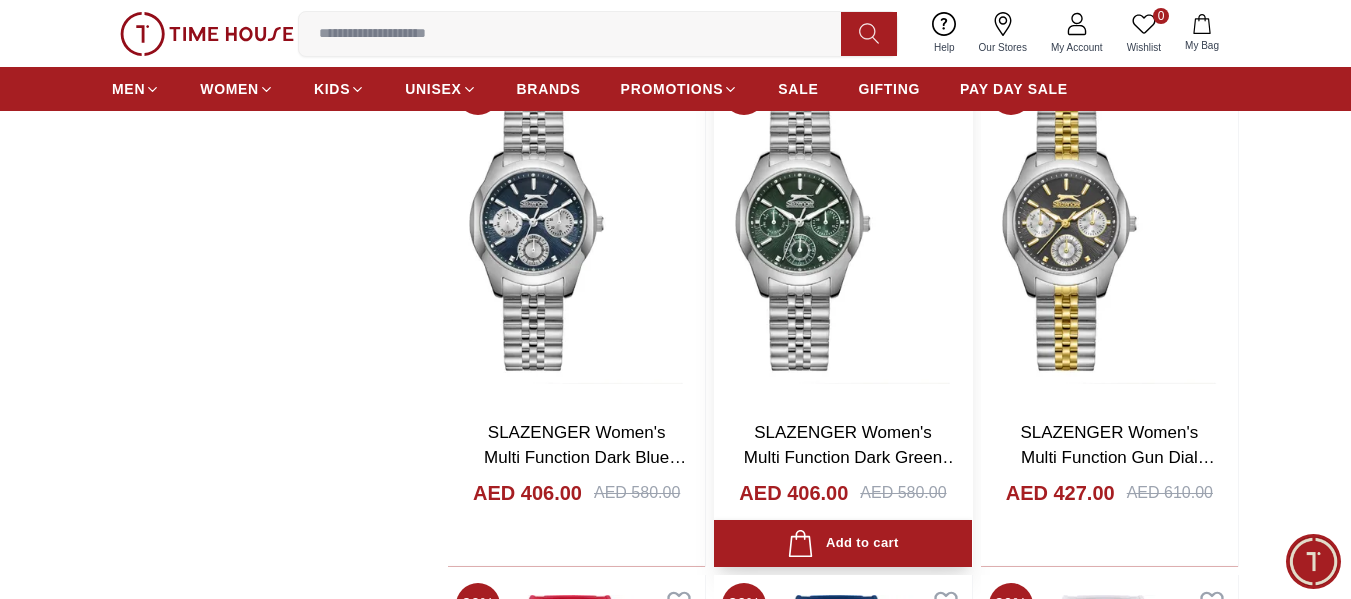 scroll, scrollTop: 2700, scrollLeft: 0, axis: vertical 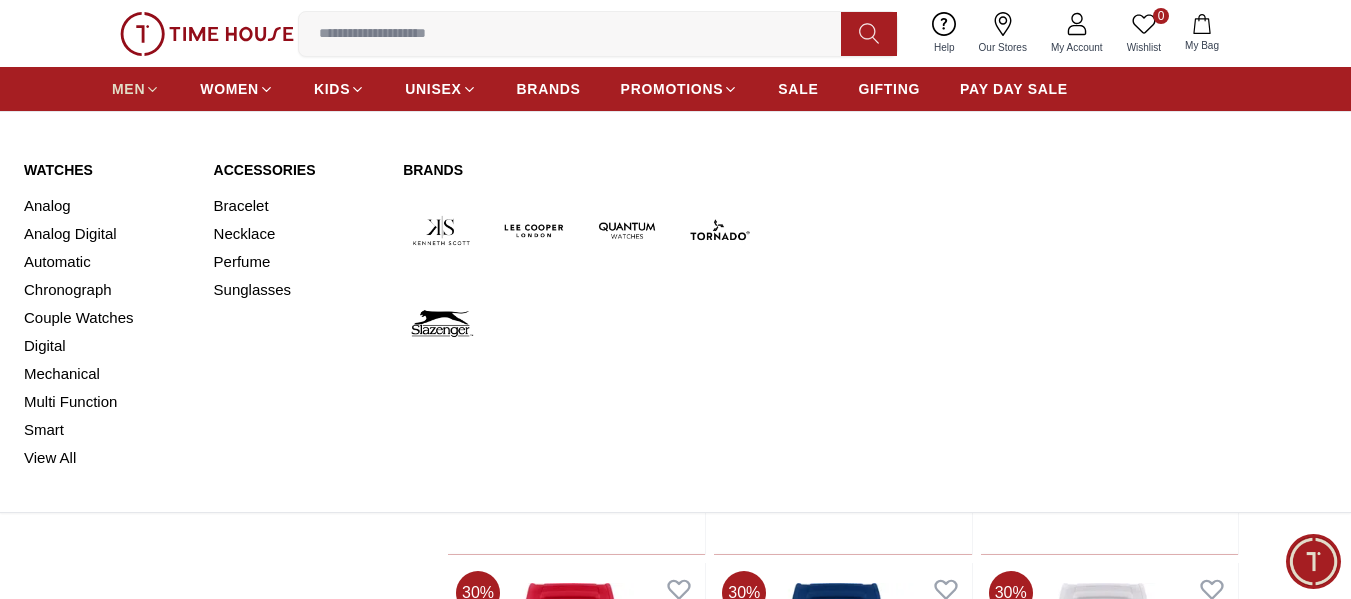 click on "MEN" at bounding box center (128, 89) 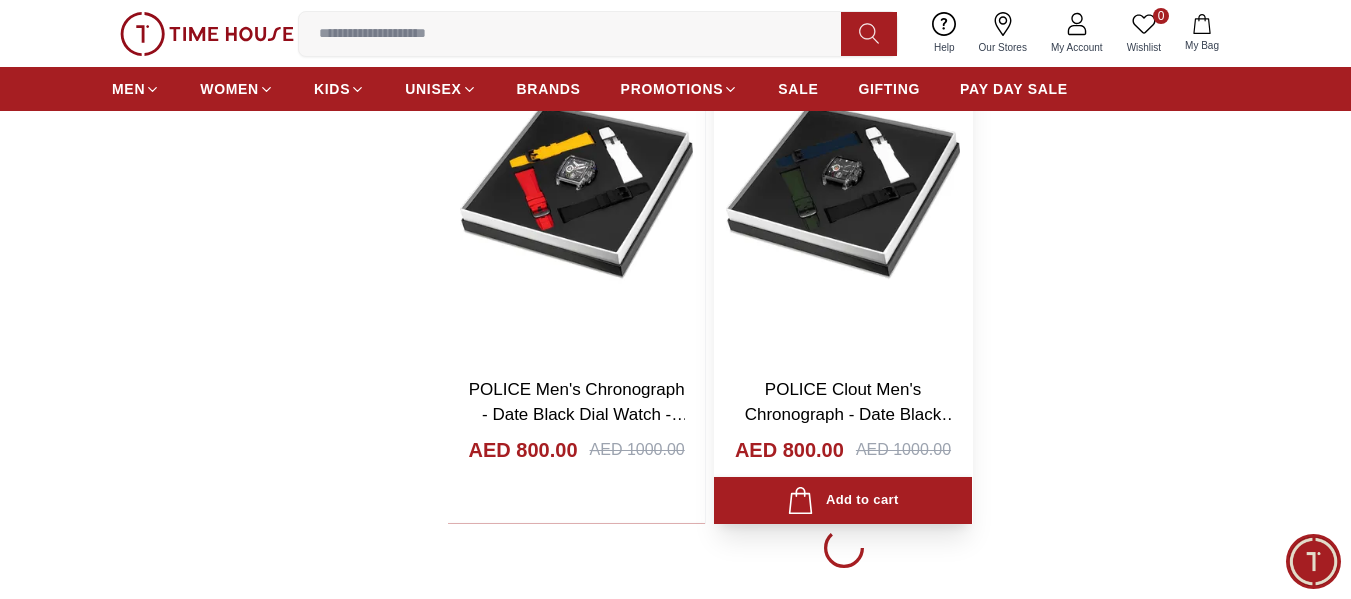 scroll, scrollTop: 3500, scrollLeft: 0, axis: vertical 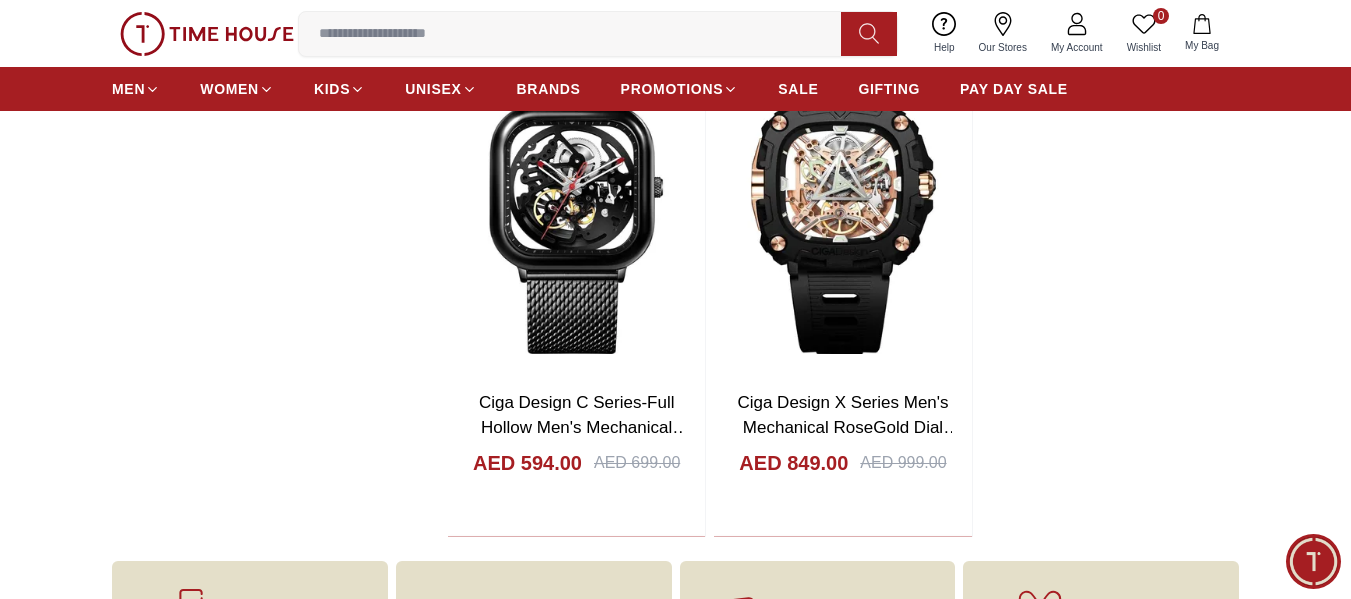 click on "My Bag" at bounding box center (1202, 33) 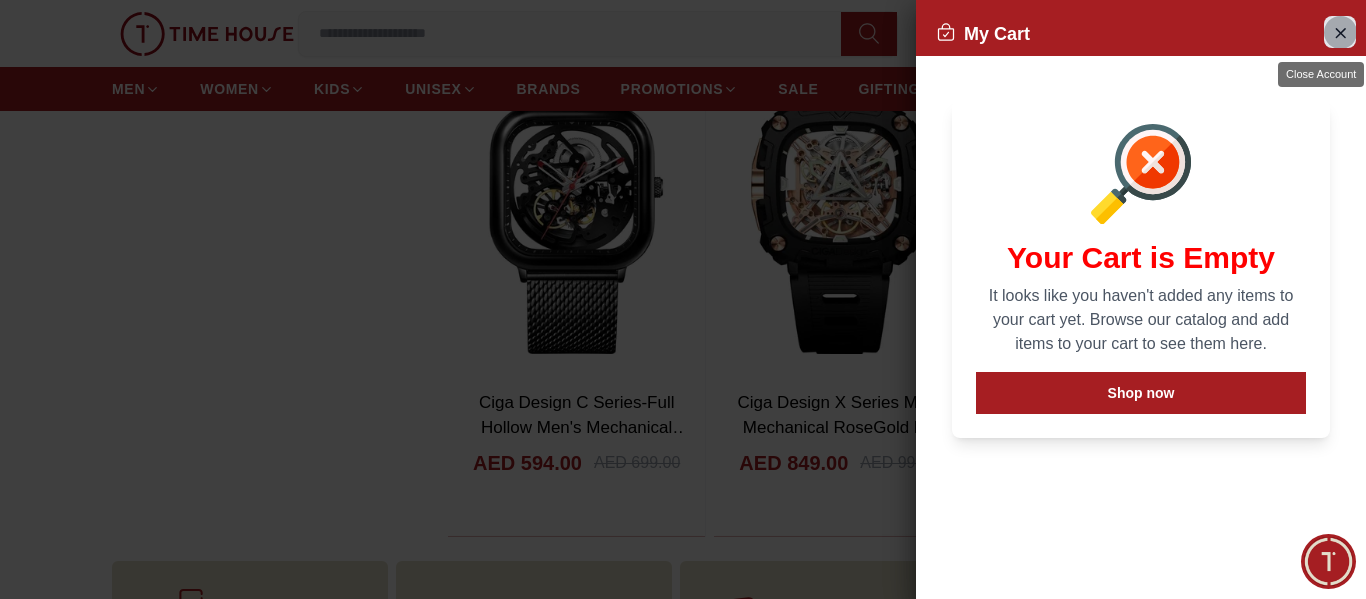 click 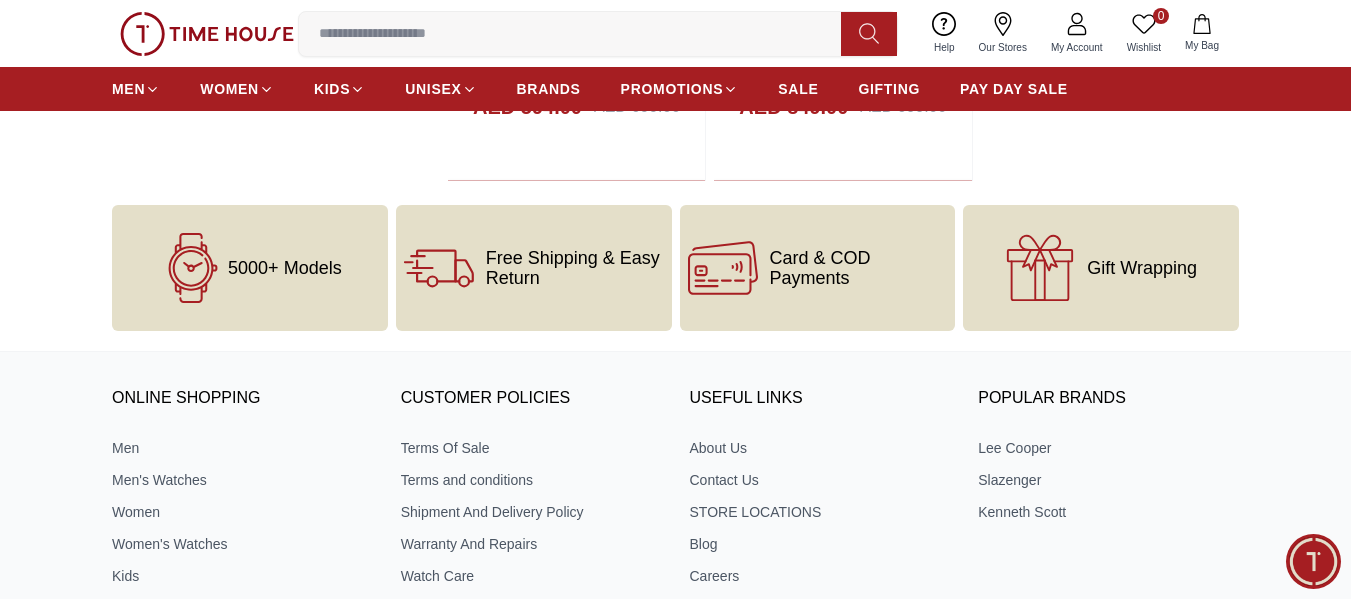 scroll, scrollTop: 10600, scrollLeft: 0, axis: vertical 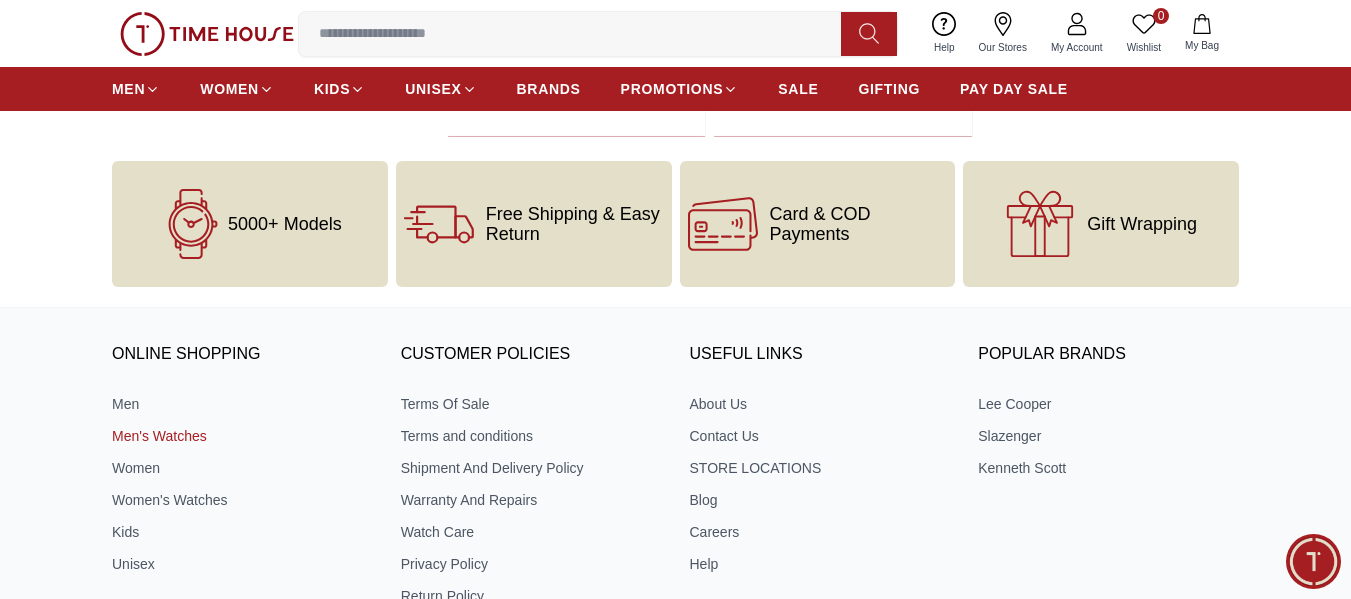 click on "Men's Watches" at bounding box center (242, 436) 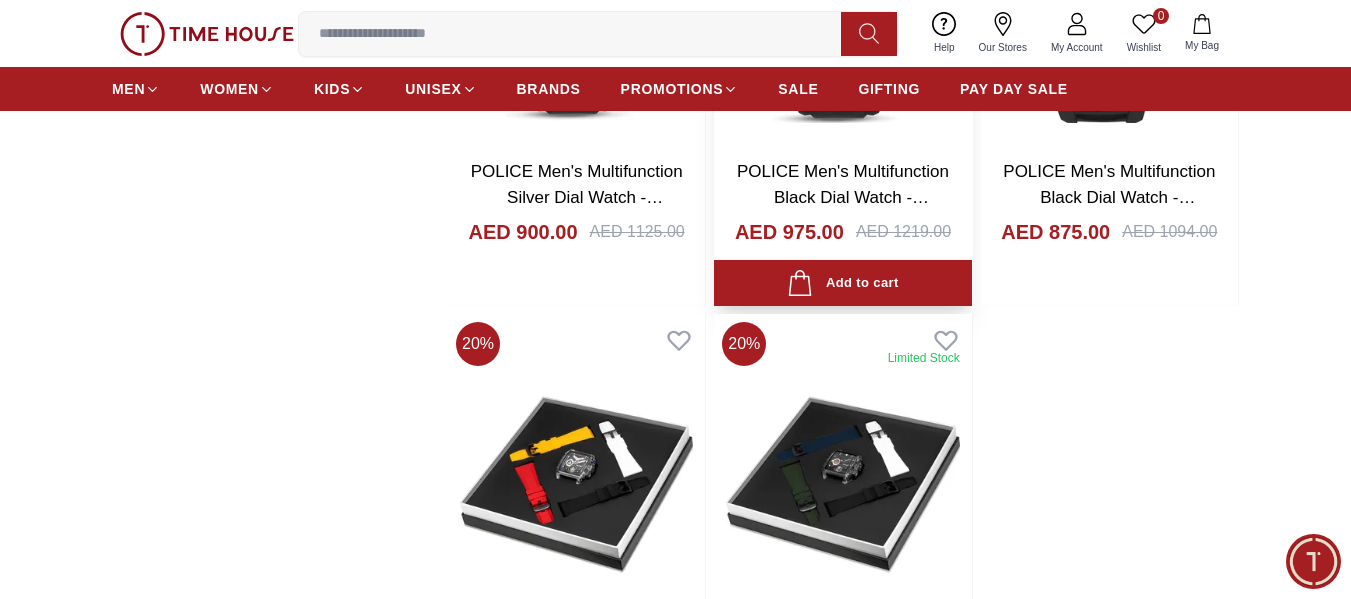 scroll, scrollTop: 3000, scrollLeft: 0, axis: vertical 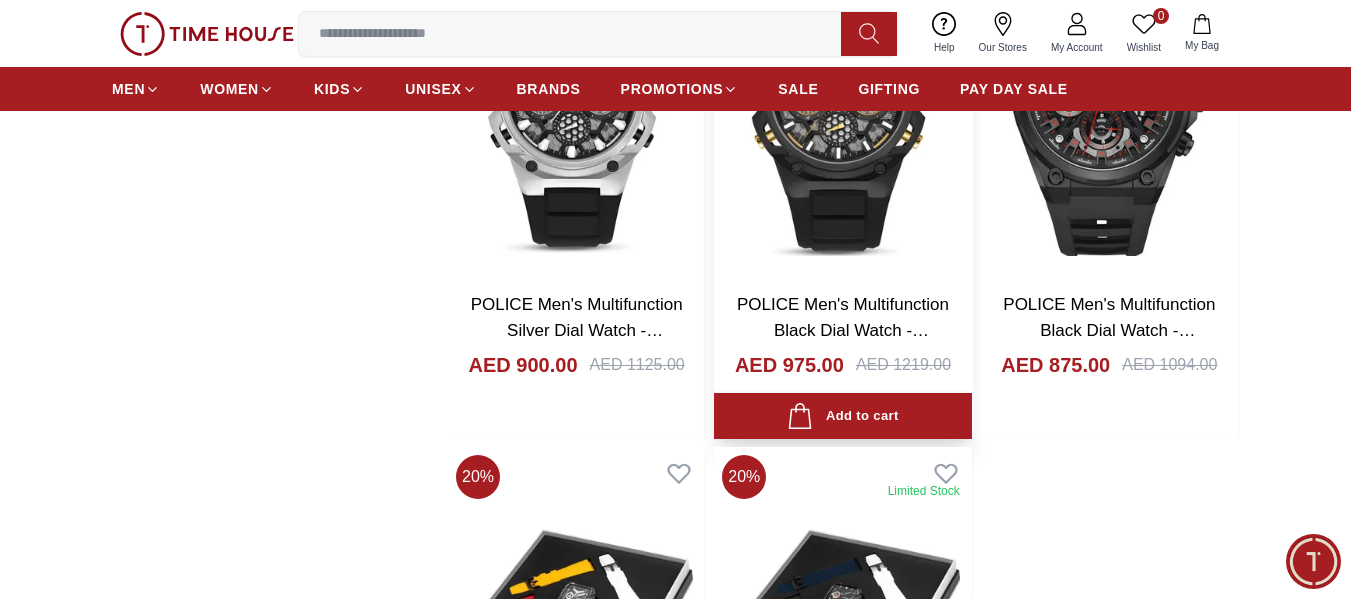 click at bounding box center (842, 106) 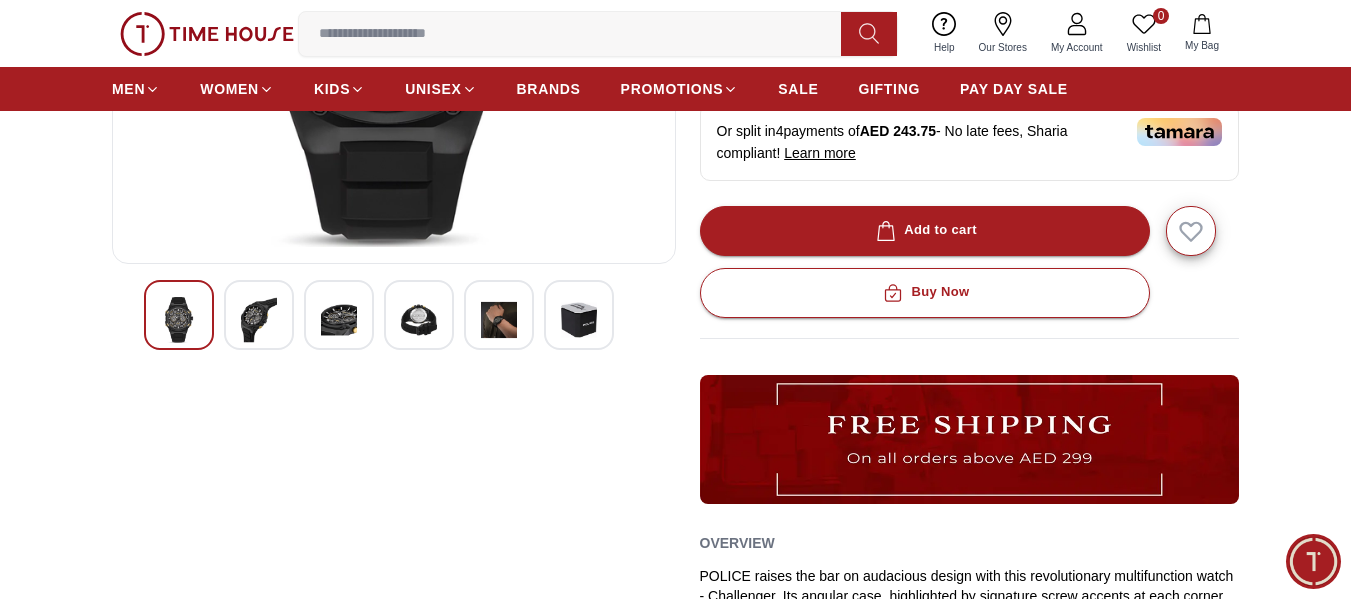 scroll, scrollTop: 500, scrollLeft: 0, axis: vertical 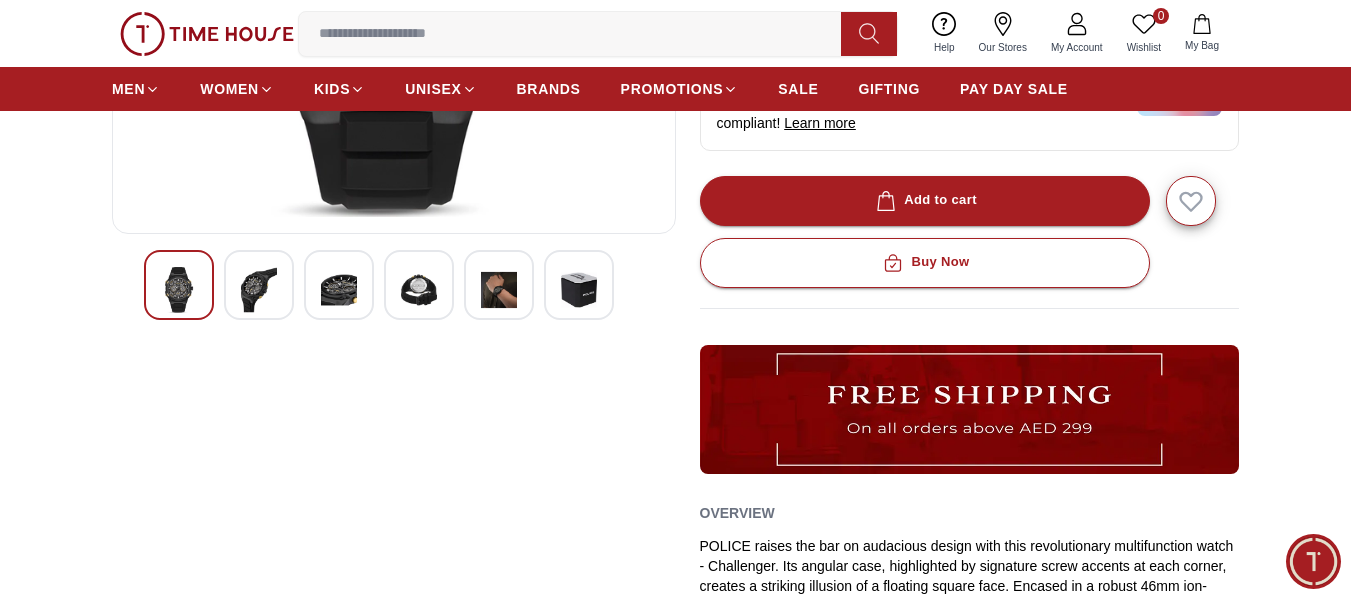 click at bounding box center (259, 290) 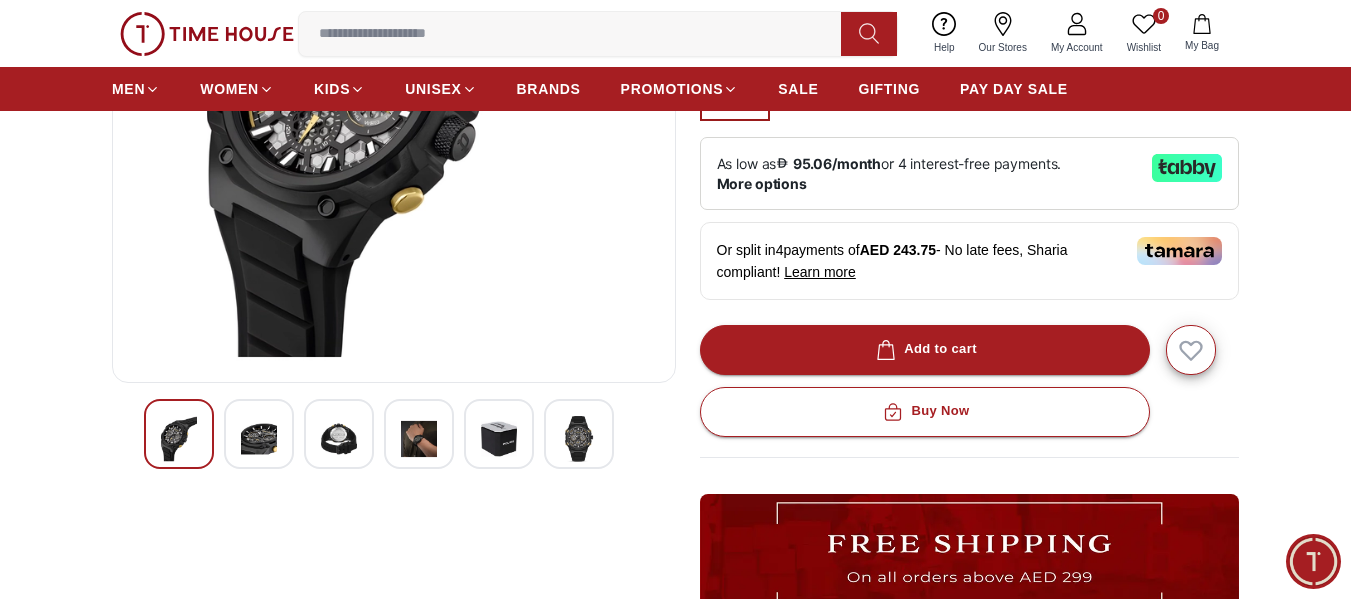 scroll, scrollTop: 500, scrollLeft: 0, axis: vertical 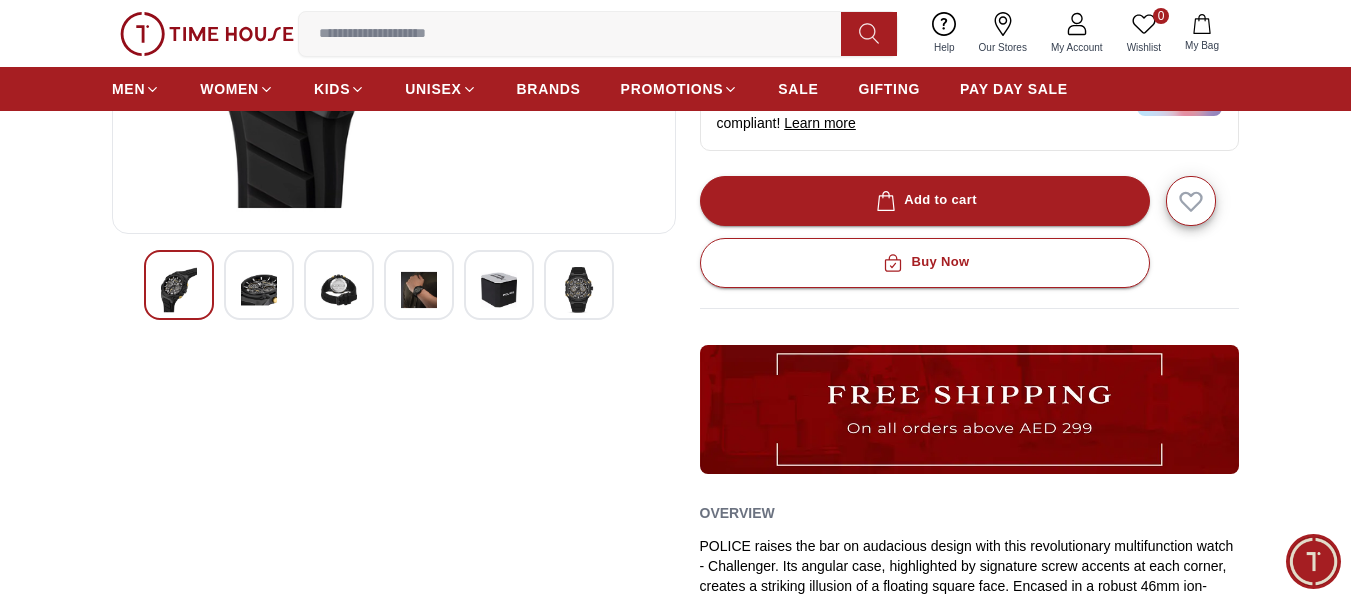 click at bounding box center (339, 290) 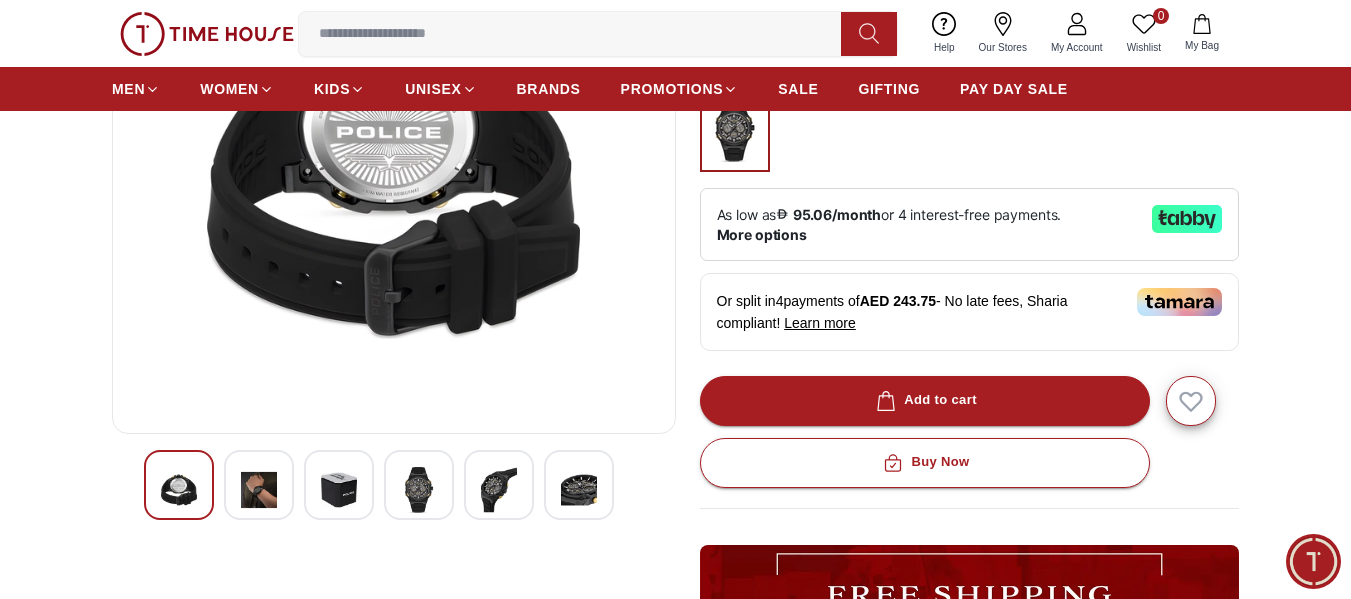 scroll, scrollTop: 400, scrollLeft: 0, axis: vertical 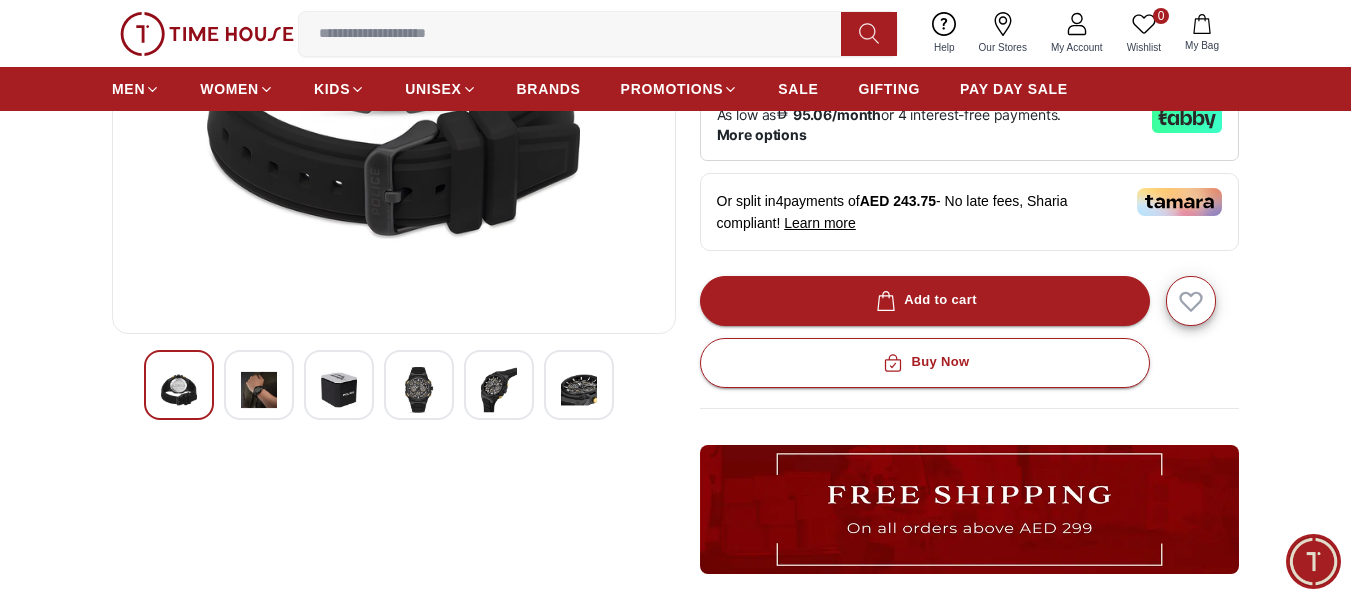 click at bounding box center [419, 390] 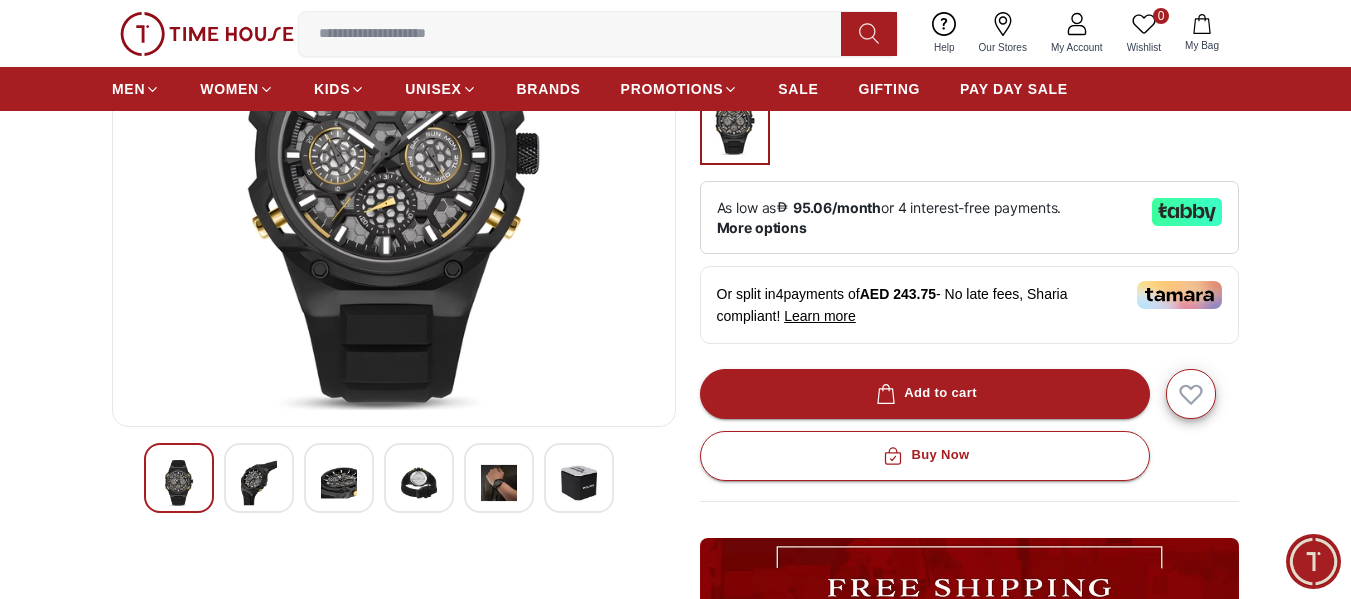 scroll, scrollTop: 400, scrollLeft: 0, axis: vertical 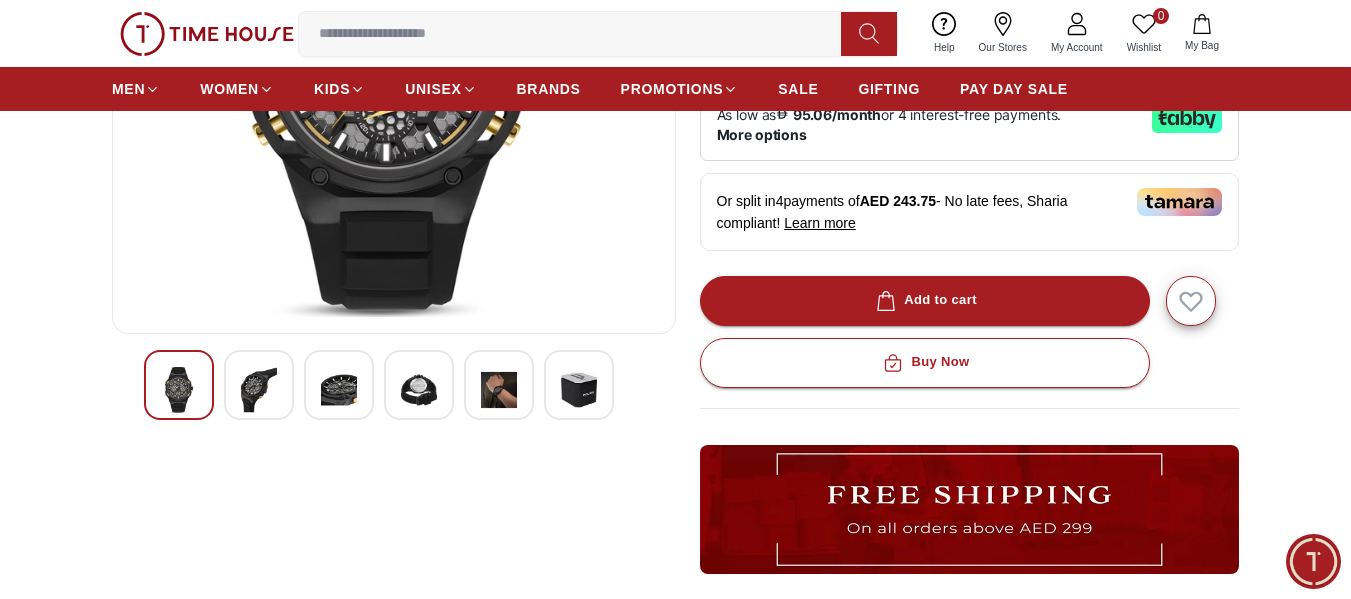click at bounding box center [499, 390] 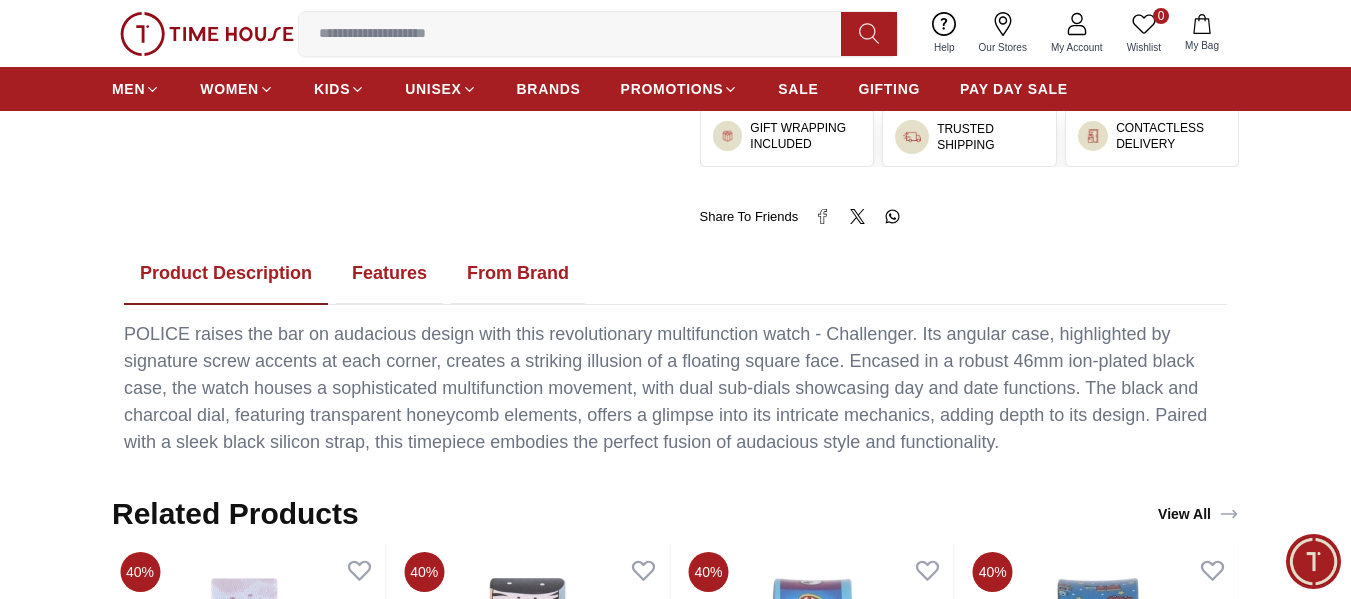 scroll, scrollTop: 1100, scrollLeft: 0, axis: vertical 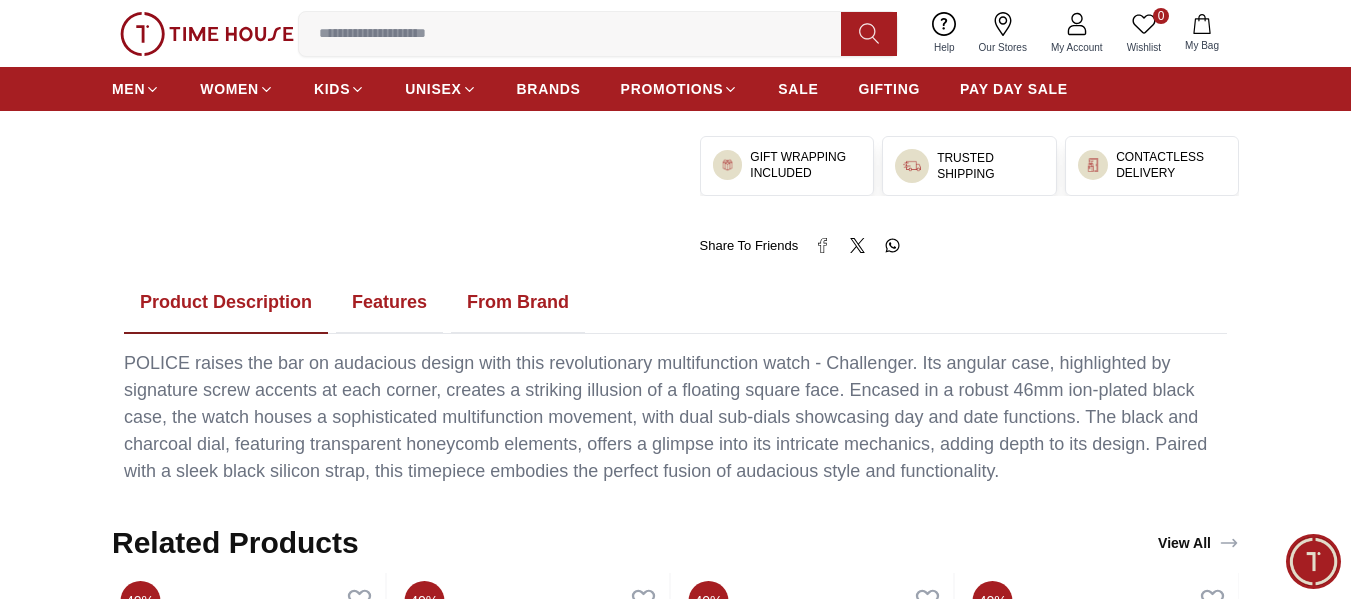 click on "Features" at bounding box center (389, 303) 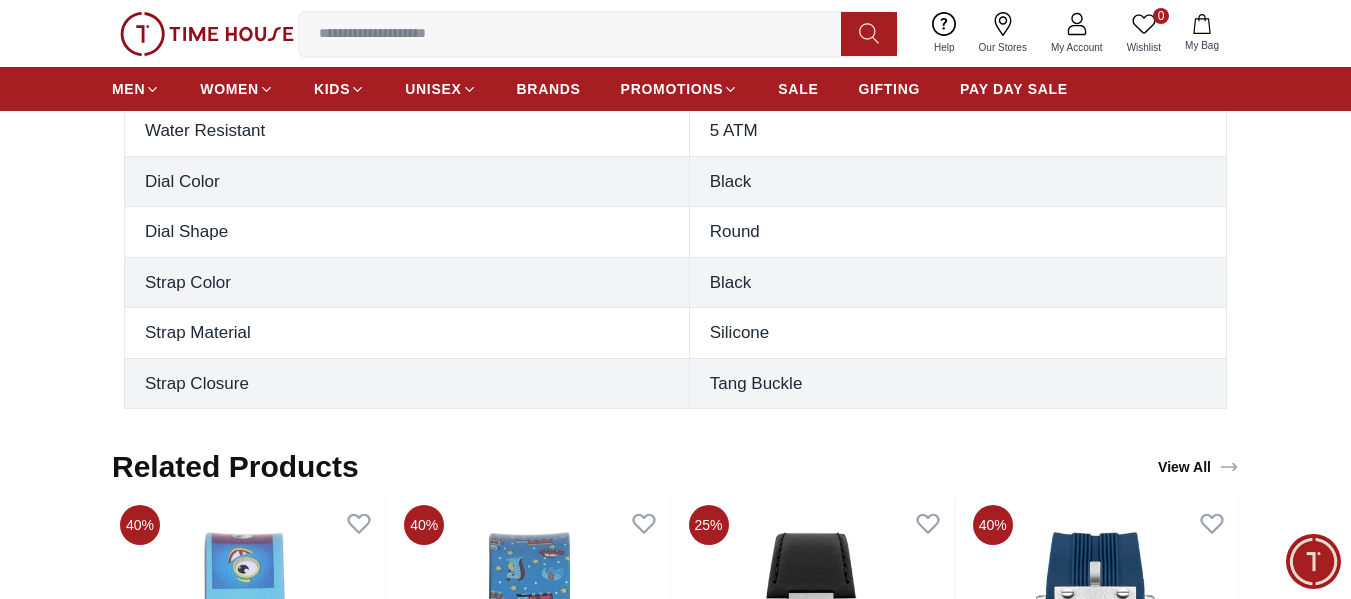 scroll, scrollTop: 1800, scrollLeft: 0, axis: vertical 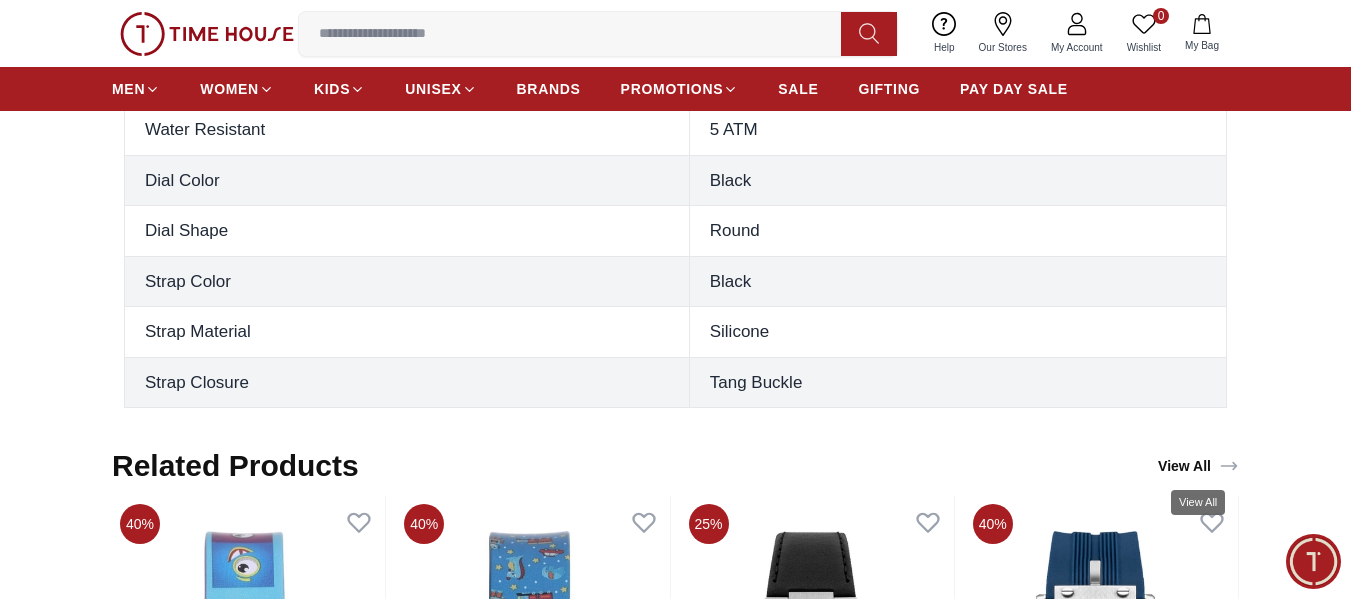 click on "View All" at bounding box center [1198, 466] 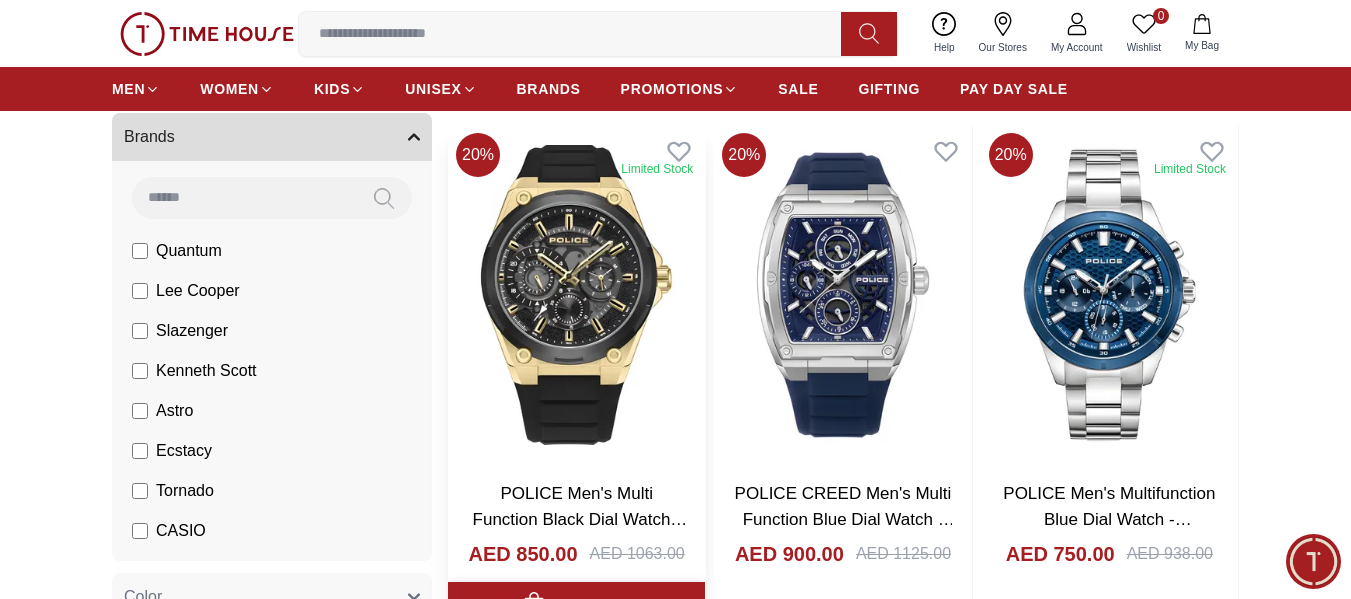 scroll, scrollTop: 100, scrollLeft: 0, axis: vertical 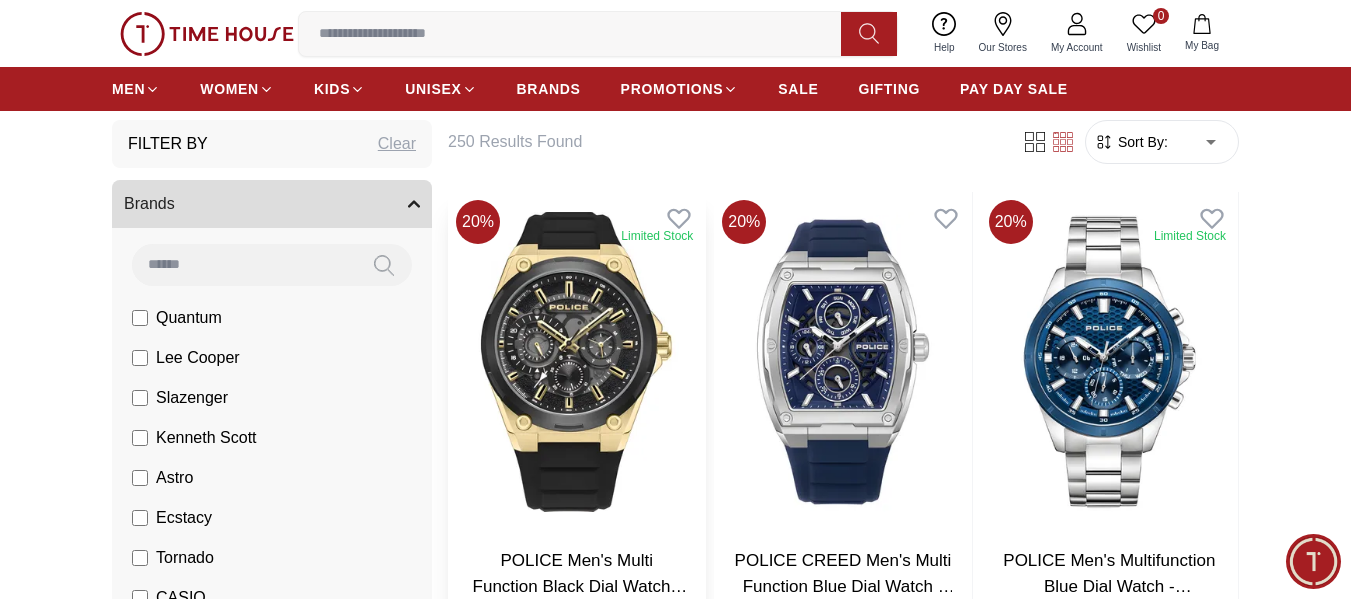 click at bounding box center (576, 362) 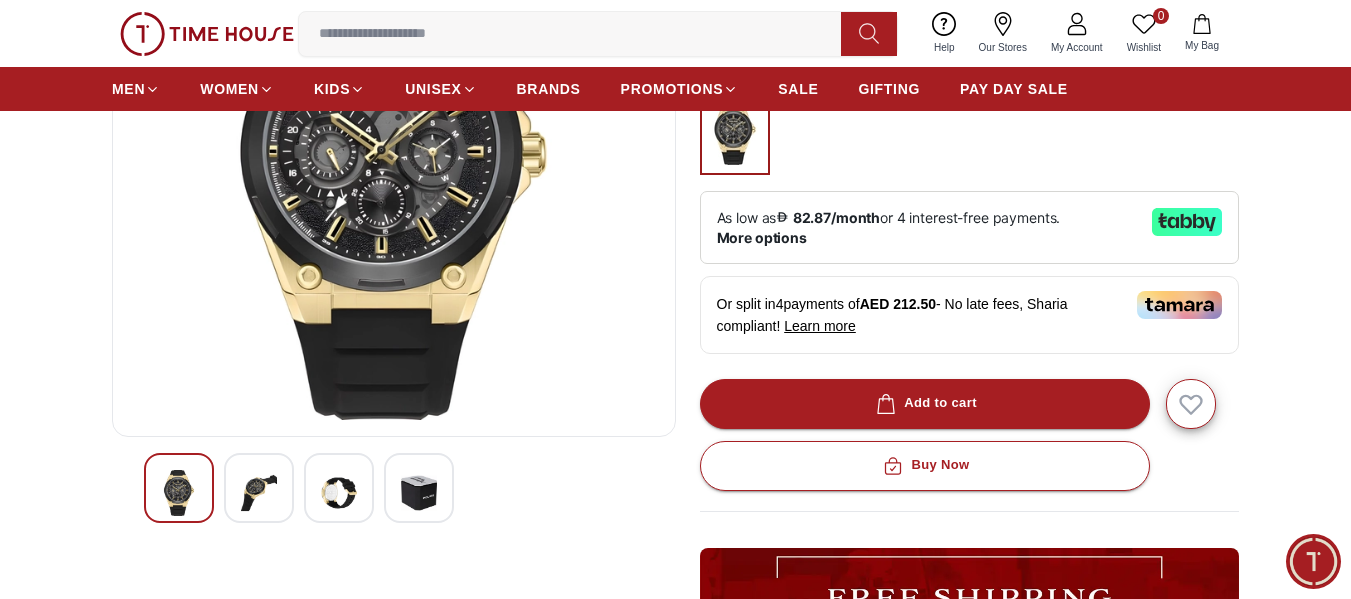 scroll, scrollTop: 400, scrollLeft: 0, axis: vertical 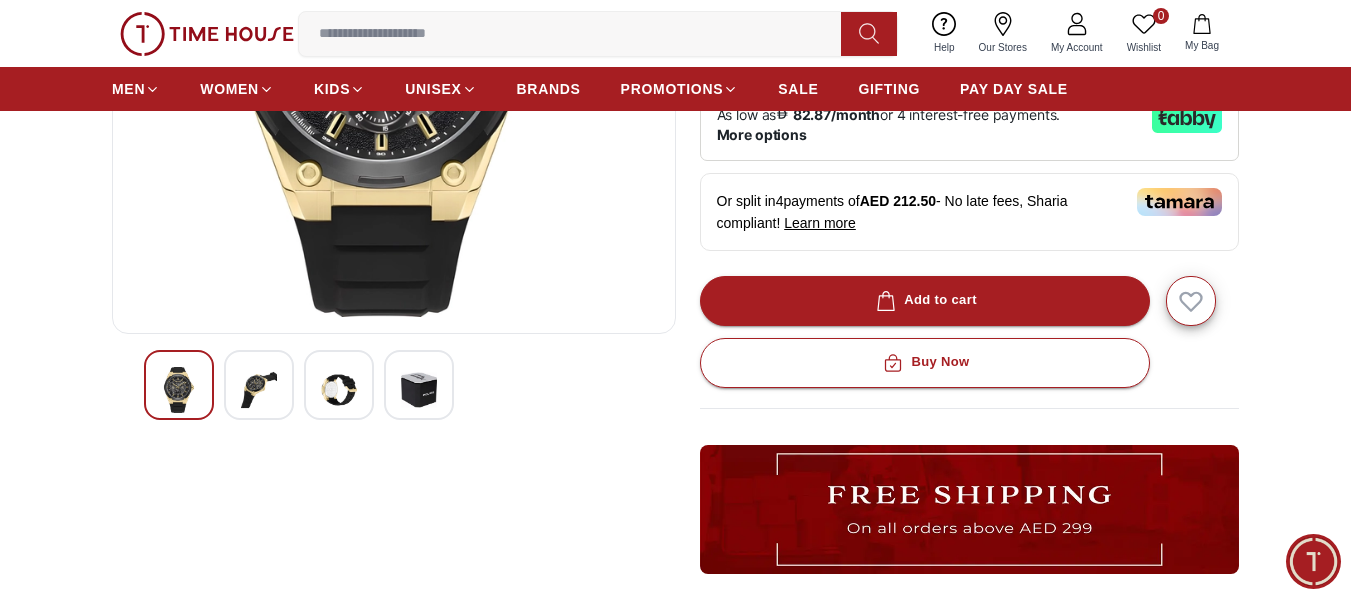 click at bounding box center (259, 390) 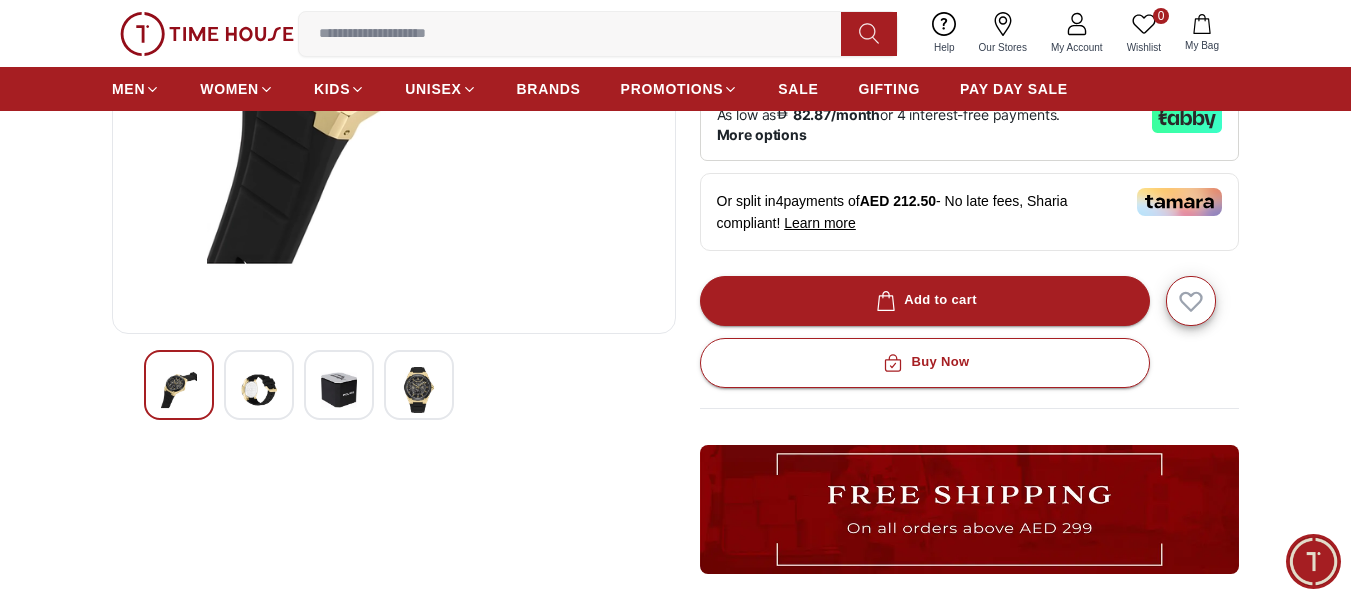 click at bounding box center (339, 390) 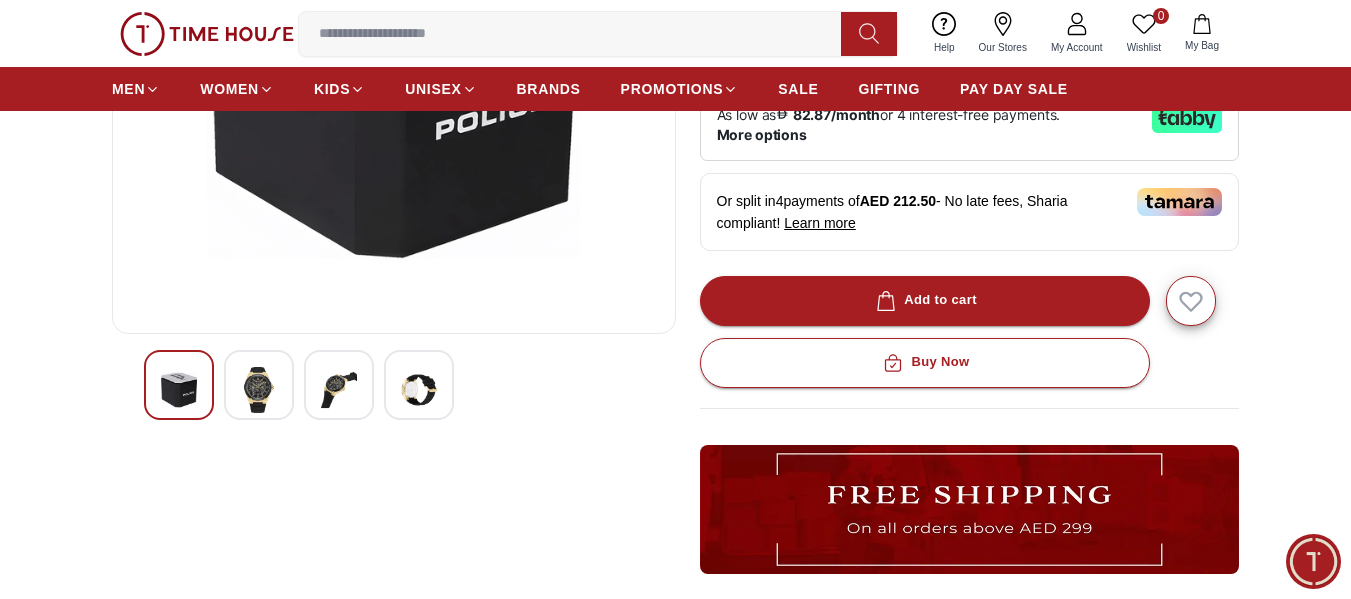 click at bounding box center [419, 390] 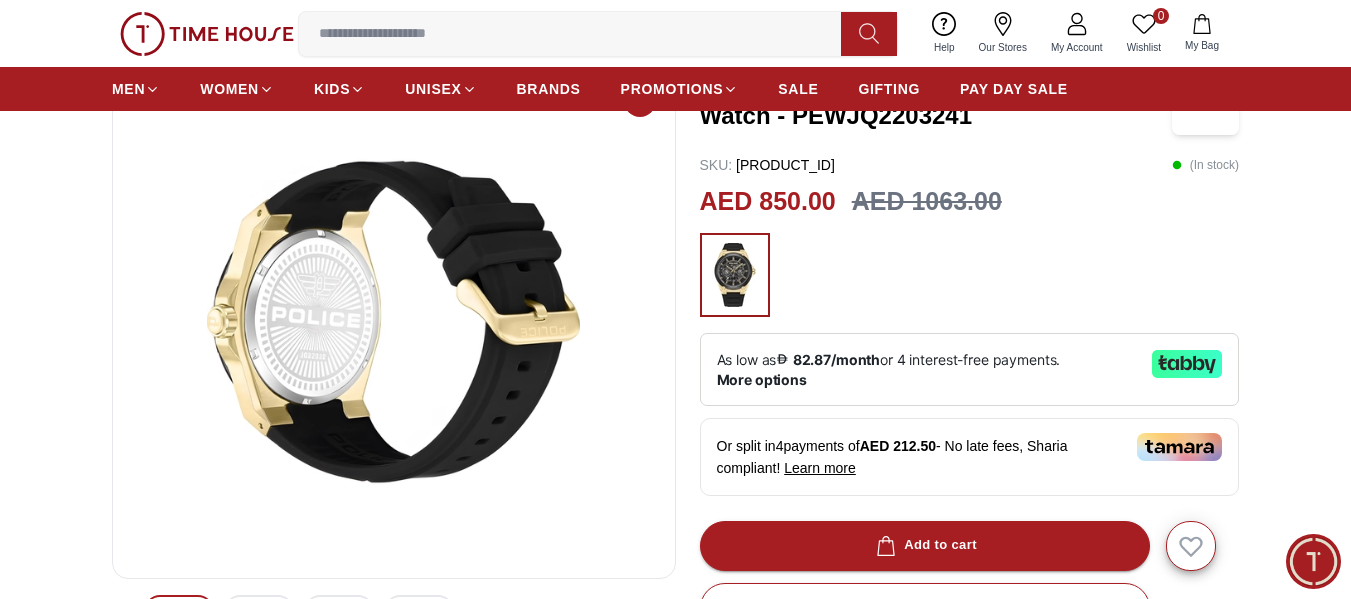scroll, scrollTop: 100, scrollLeft: 0, axis: vertical 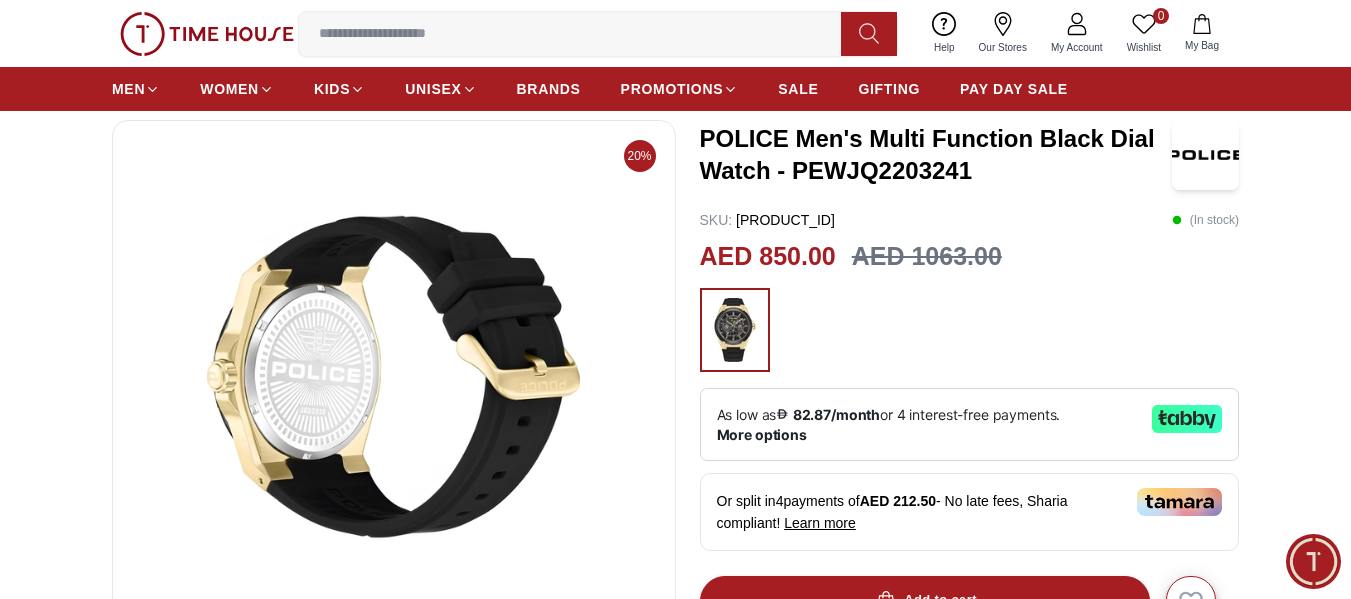 click at bounding box center [394, 377] 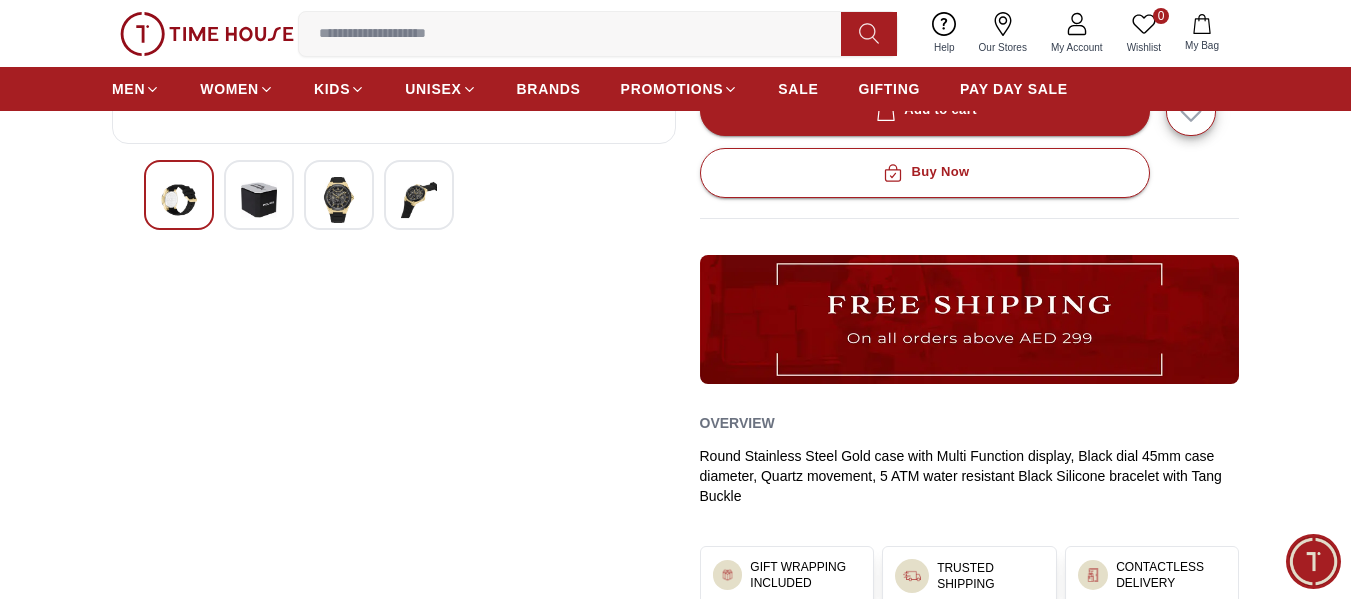 scroll, scrollTop: 600, scrollLeft: 0, axis: vertical 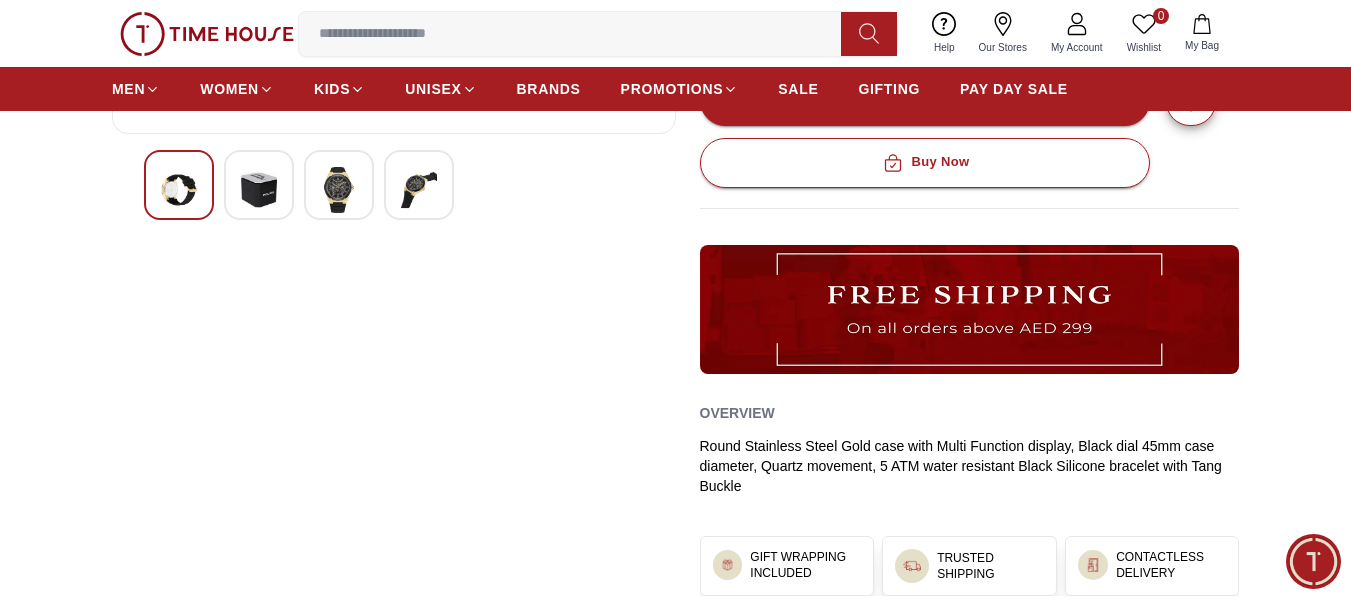click at bounding box center [419, 190] 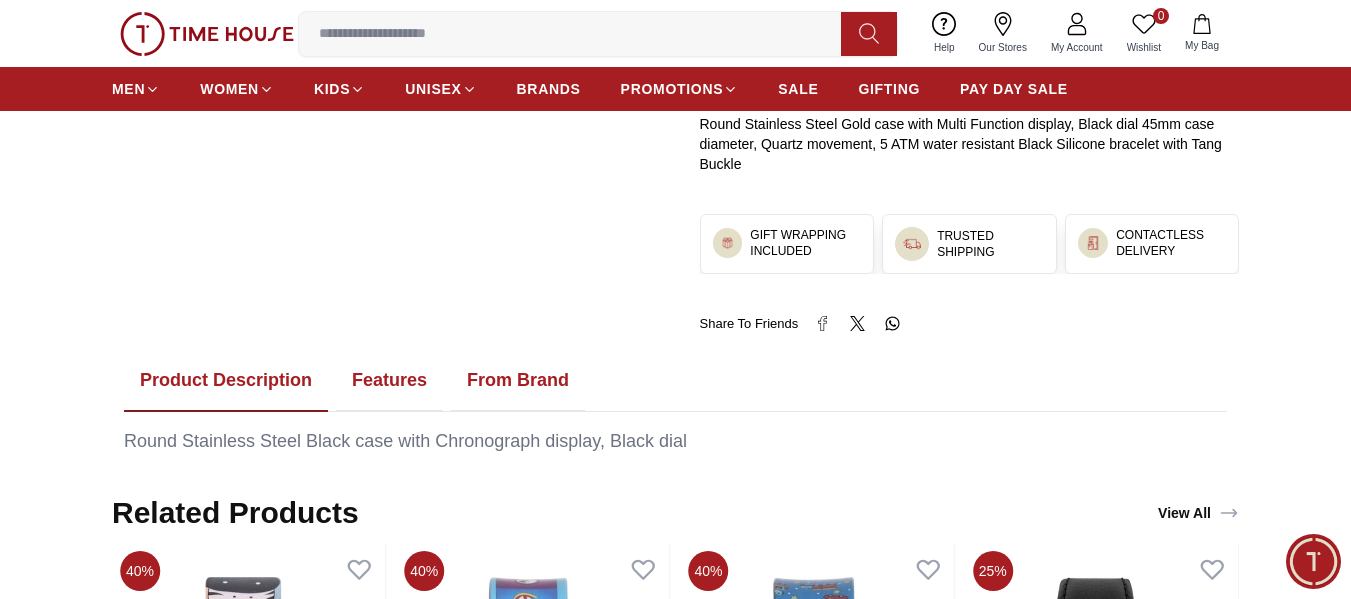 scroll, scrollTop: 800, scrollLeft: 0, axis: vertical 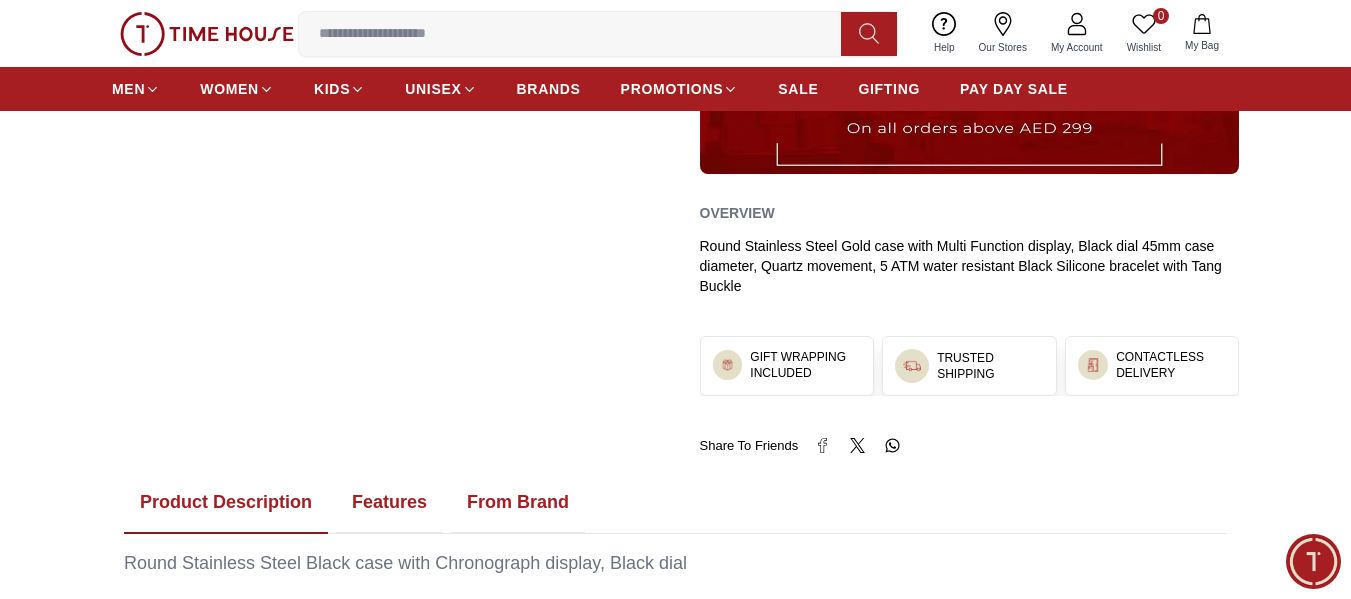 click on "Features" at bounding box center [389, 503] 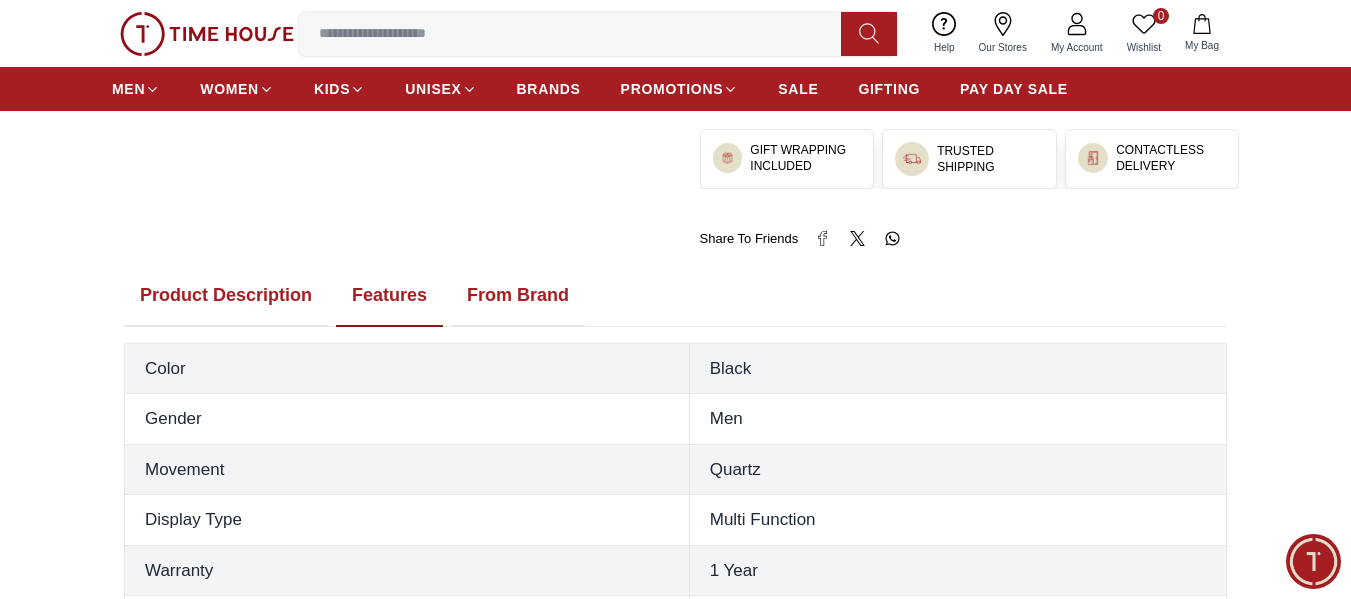 scroll, scrollTop: 1000, scrollLeft: 0, axis: vertical 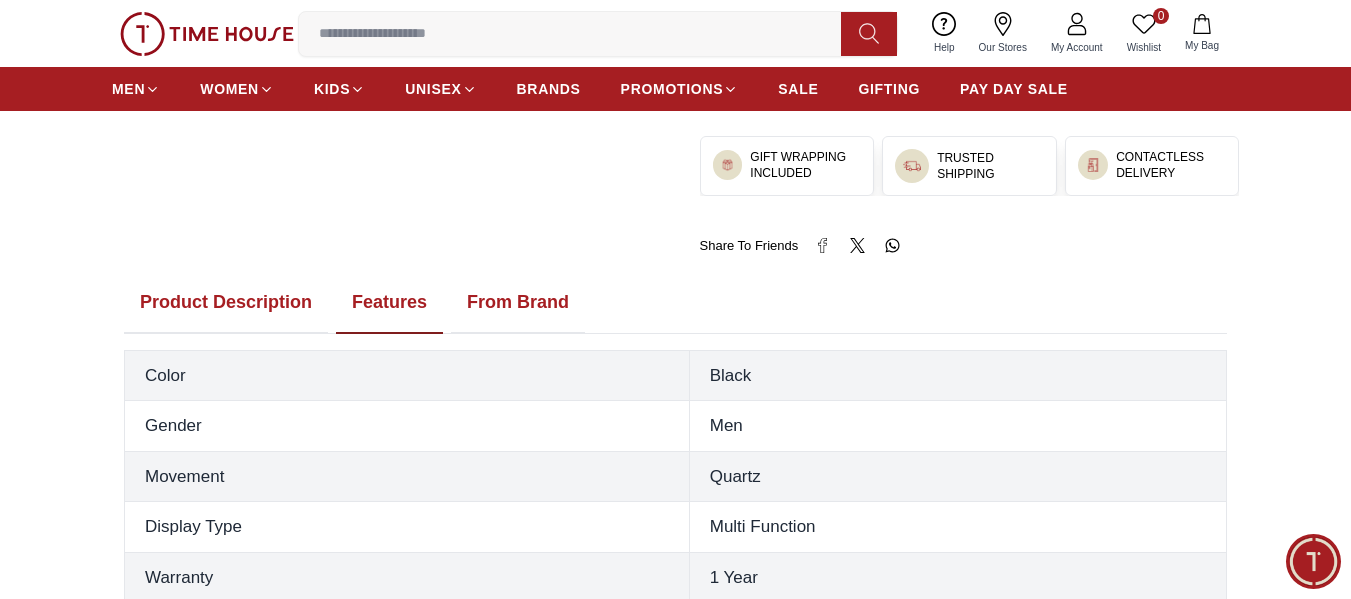 click on "From Brand" at bounding box center (518, 303) 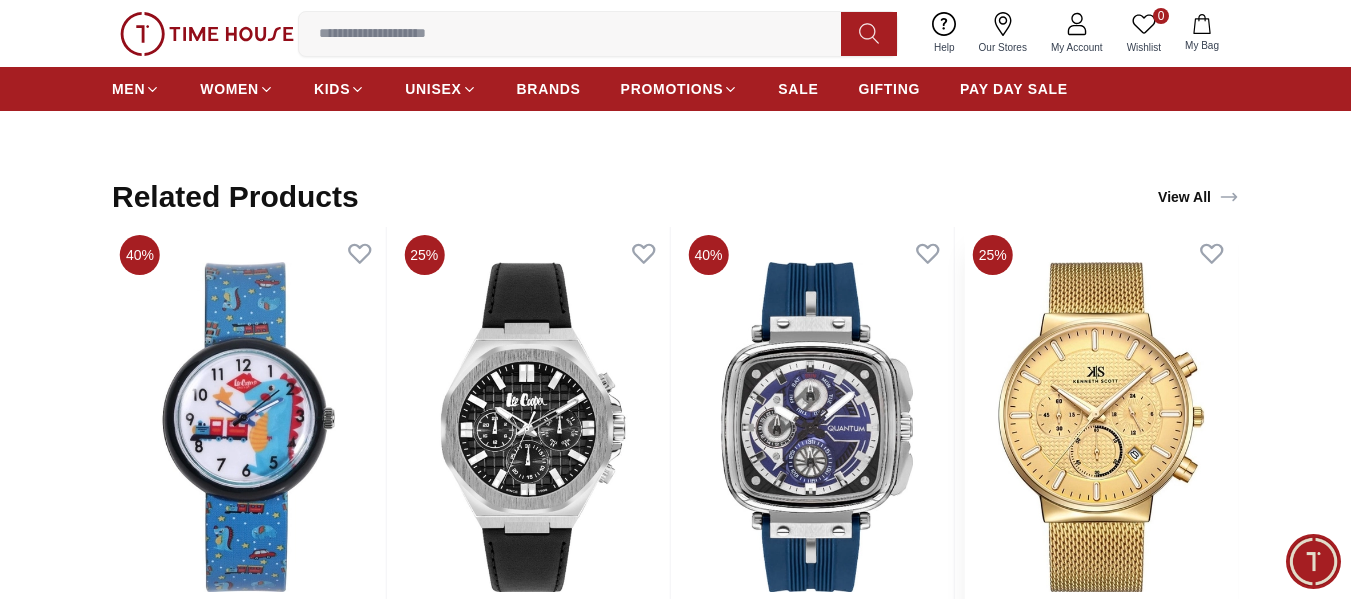 scroll, scrollTop: 1900, scrollLeft: 0, axis: vertical 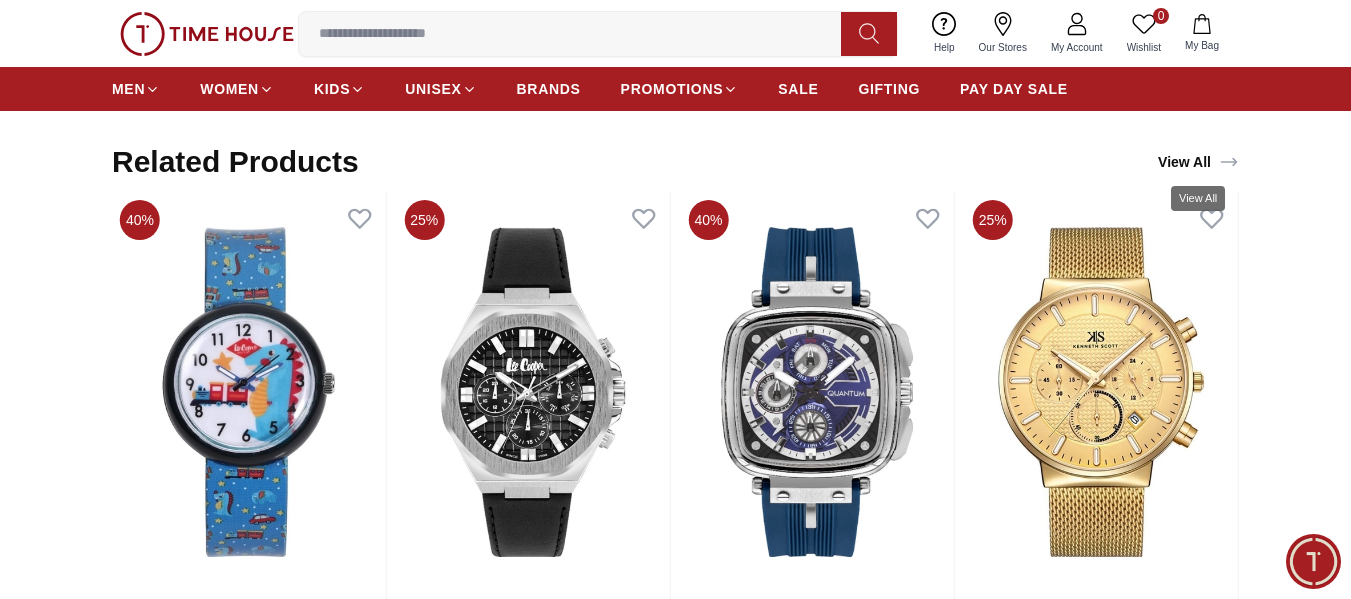 click 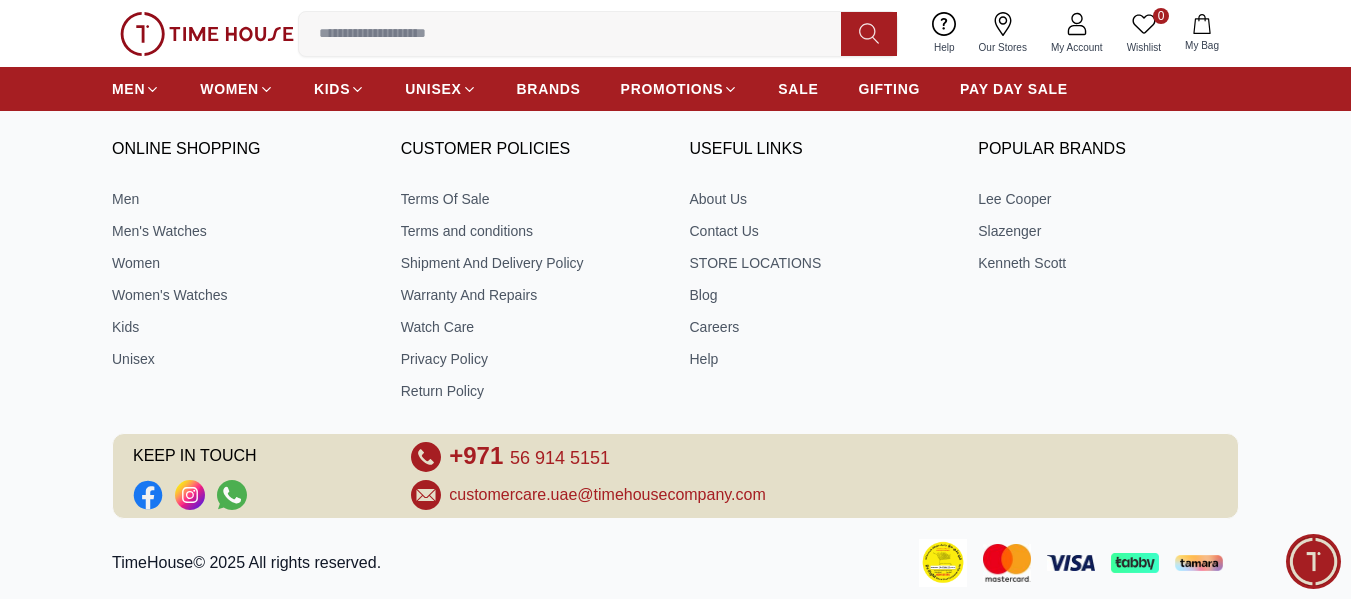 scroll, scrollTop: 0, scrollLeft: 0, axis: both 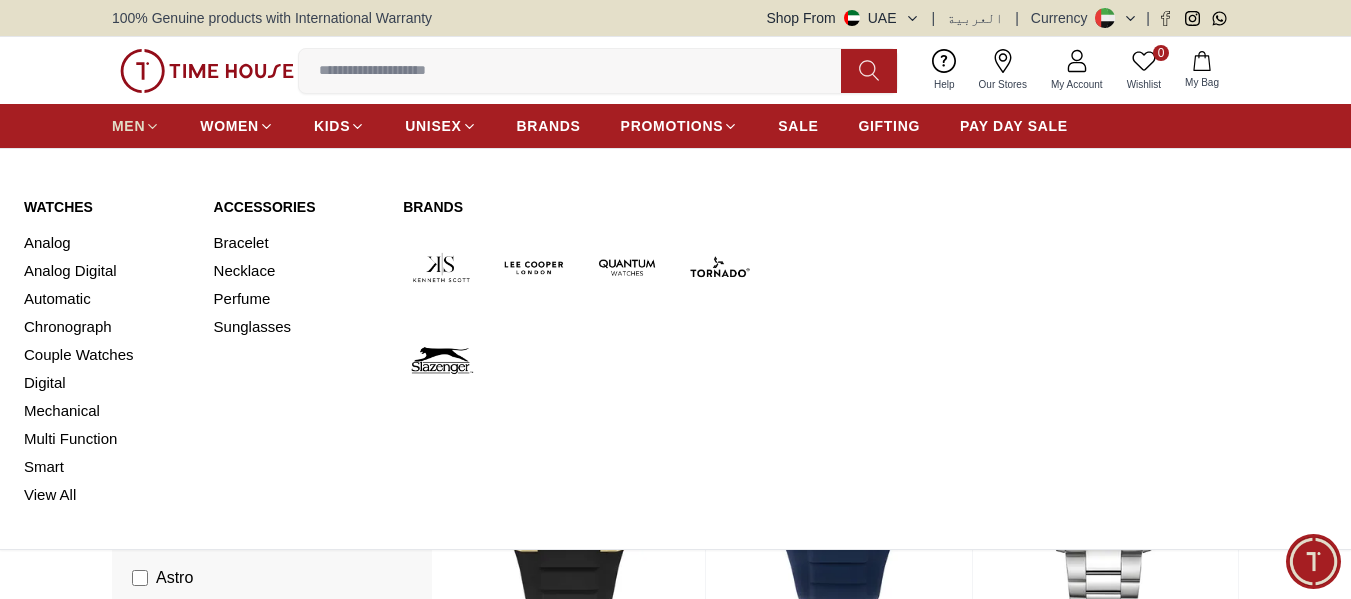 click 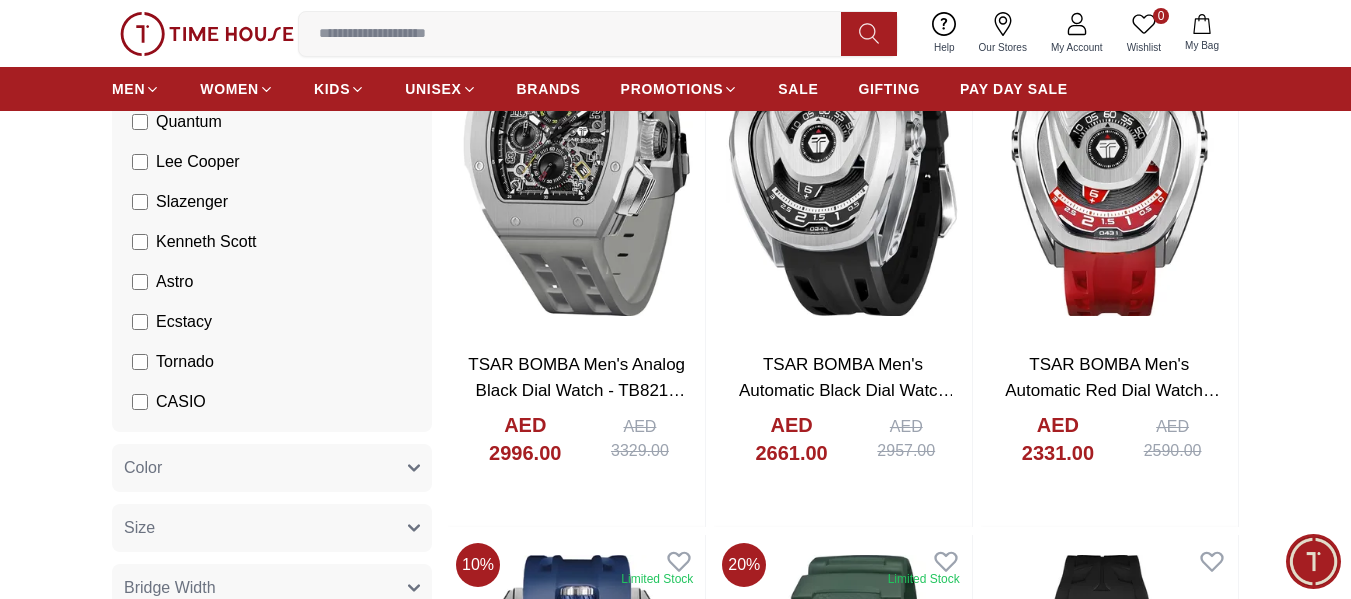 scroll, scrollTop: 200, scrollLeft: 0, axis: vertical 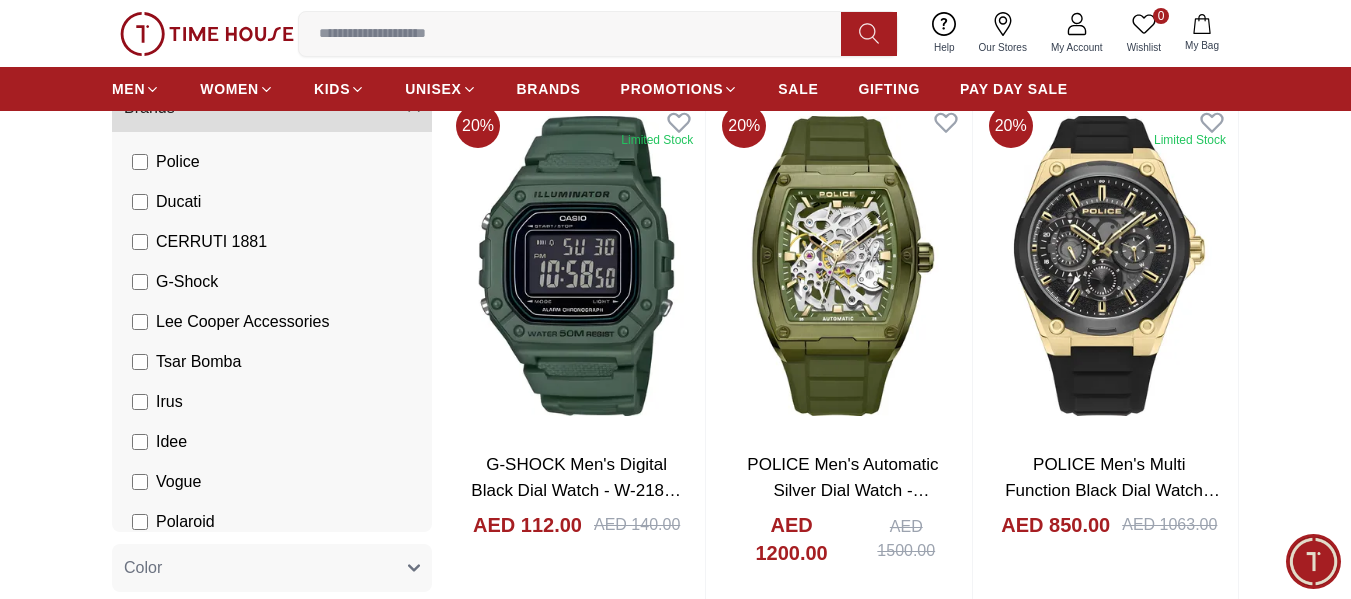 click on "G-Shock" at bounding box center (175, 282) 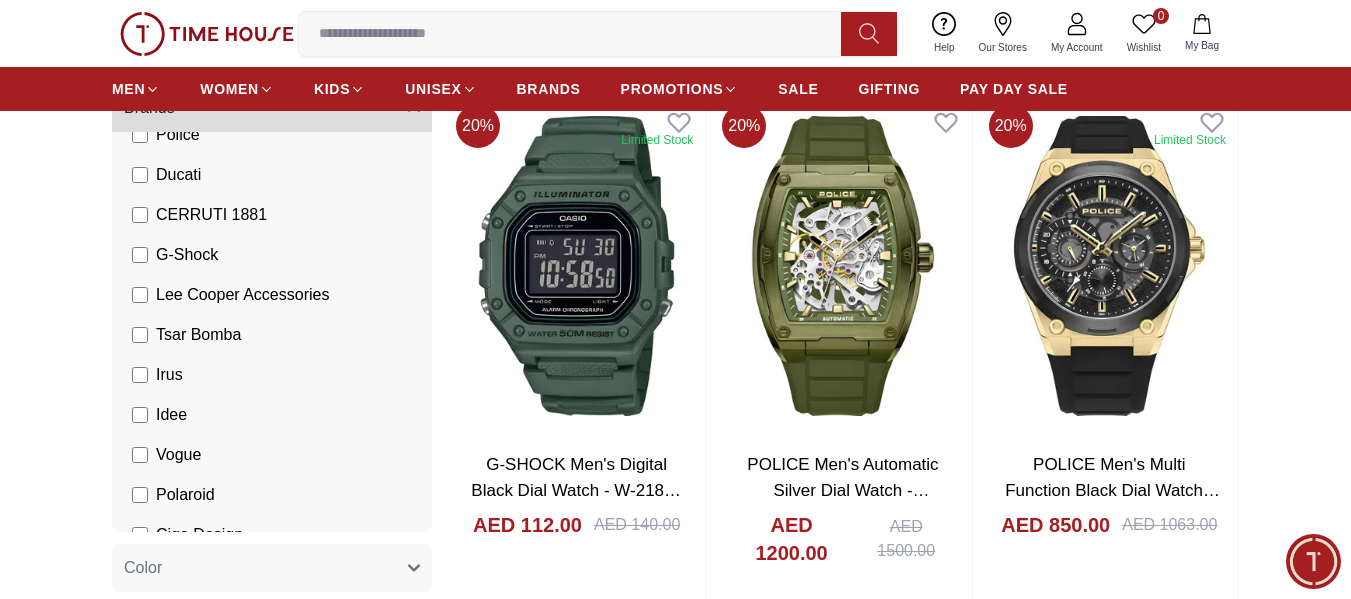 scroll, scrollTop: 550, scrollLeft: 0, axis: vertical 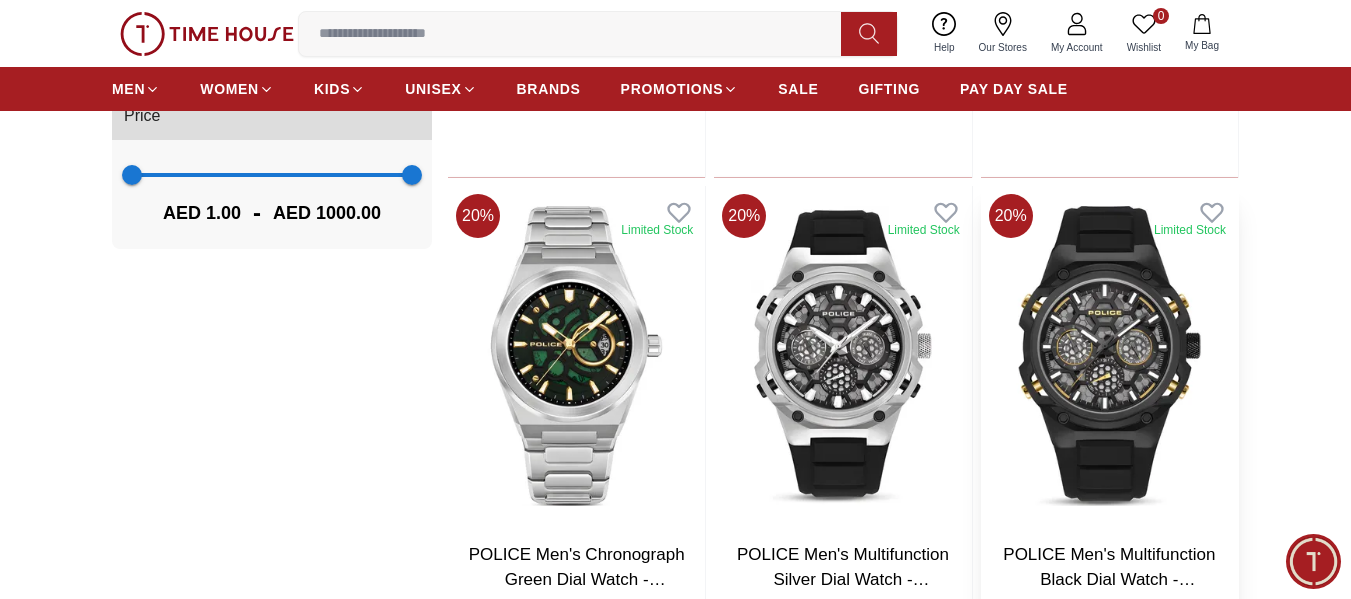 click at bounding box center [1109, 356] 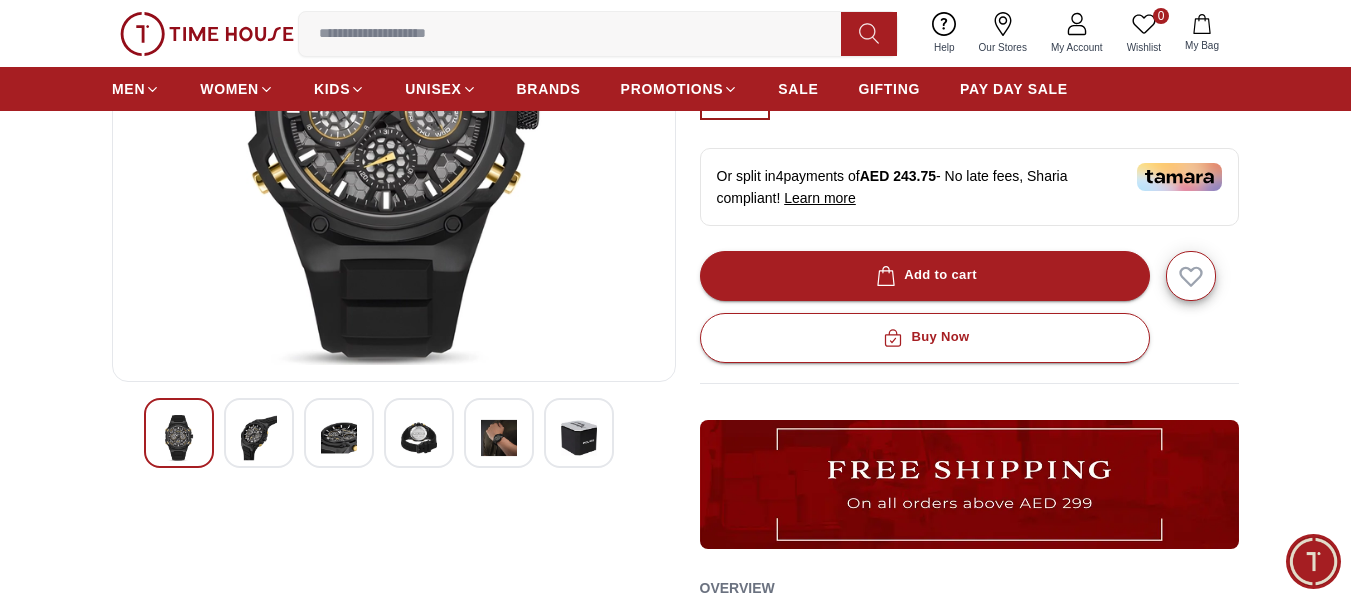 scroll, scrollTop: 400, scrollLeft: 0, axis: vertical 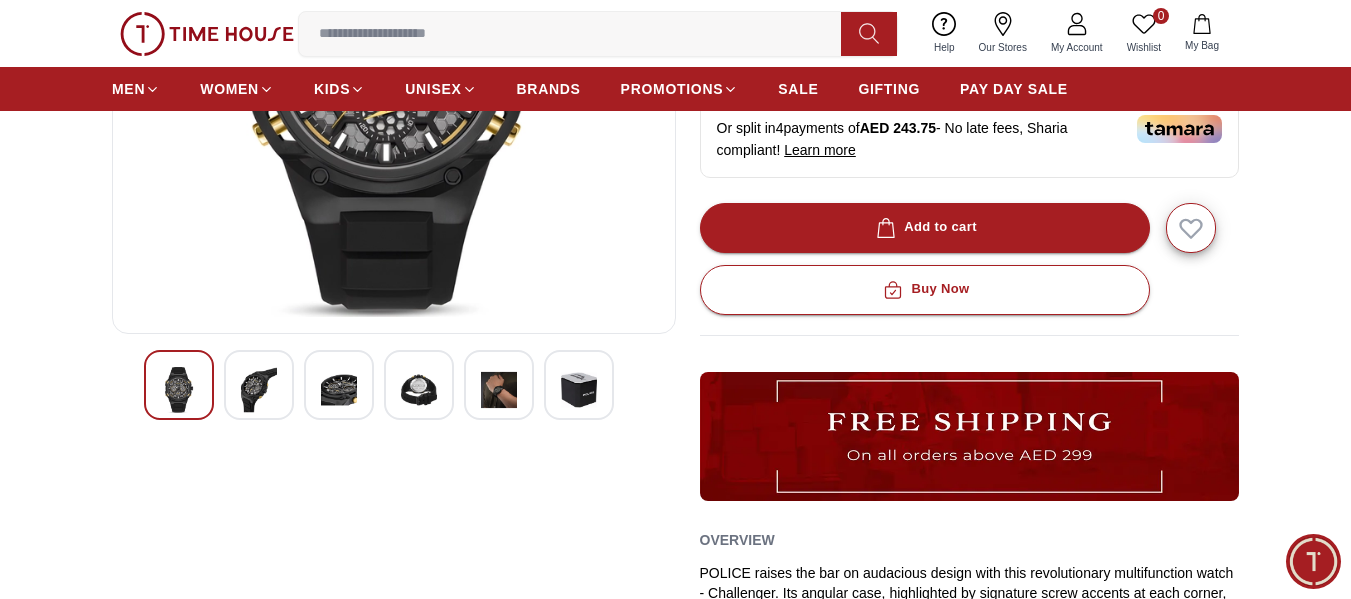 click at bounding box center (259, 390) 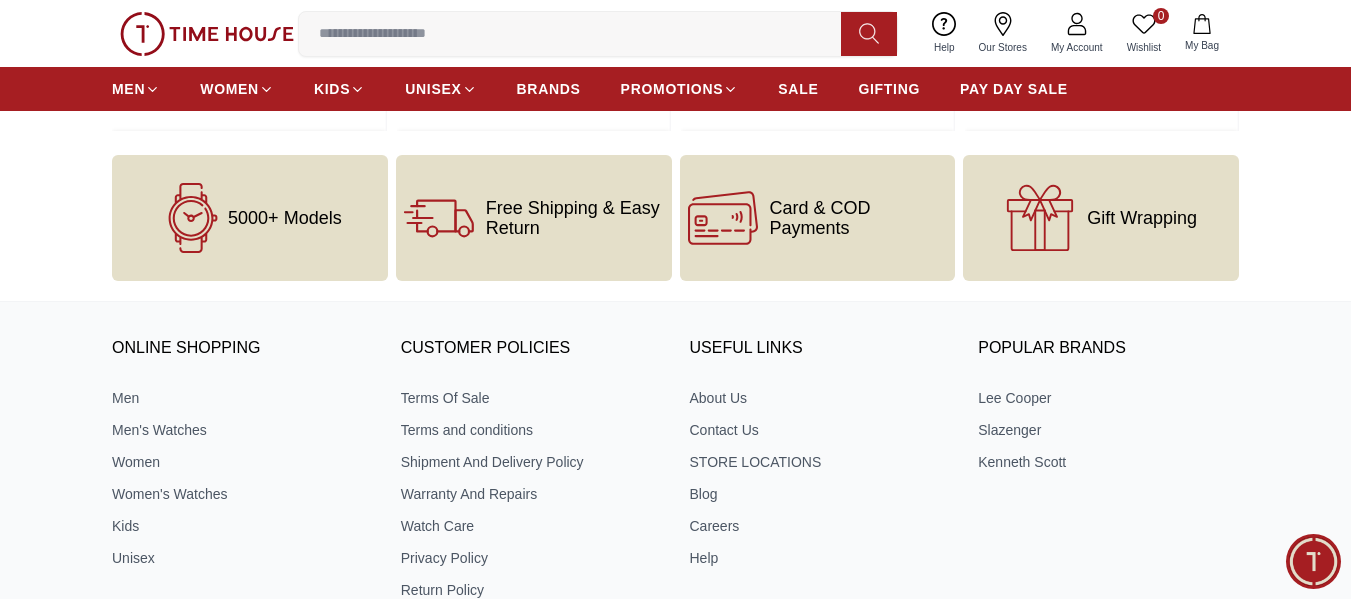 scroll, scrollTop: 2800, scrollLeft: 0, axis: vertical 